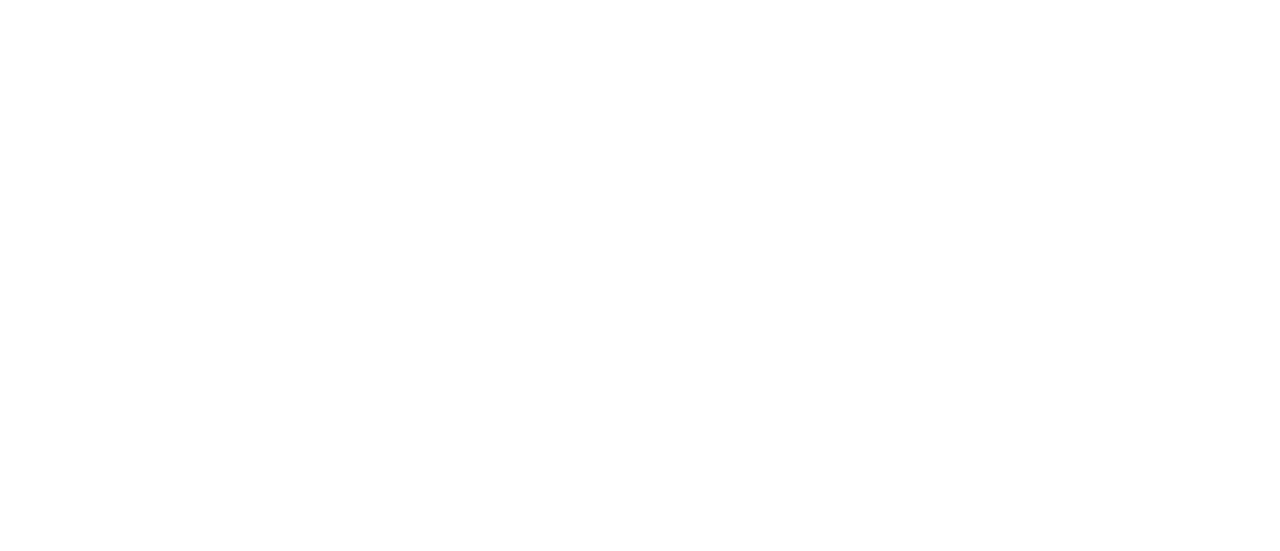 scroll, scrollTop: 0, scrollLeft: 0, axis: both 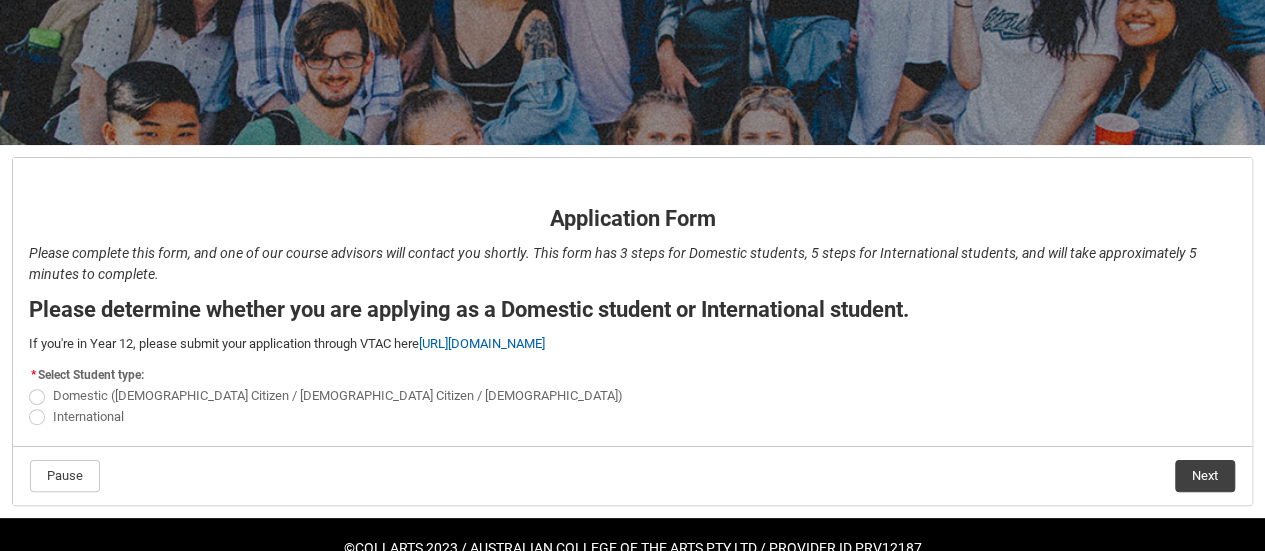 click on "International" at bounding box center (80, 415) 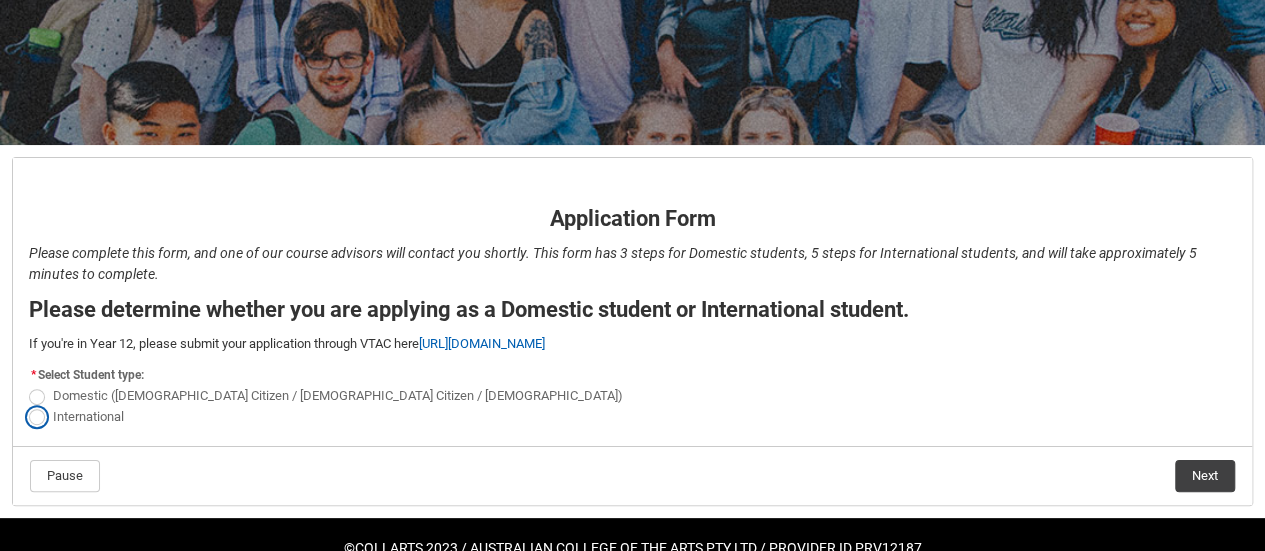 click on "International" at bounding box center (28, 405) 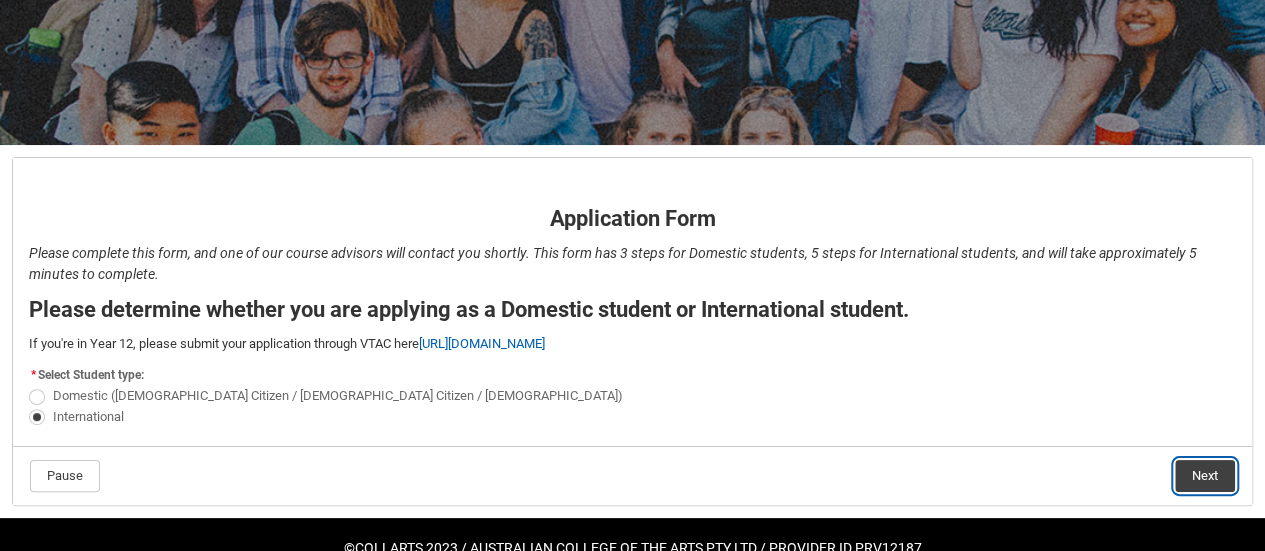 click on "Next" 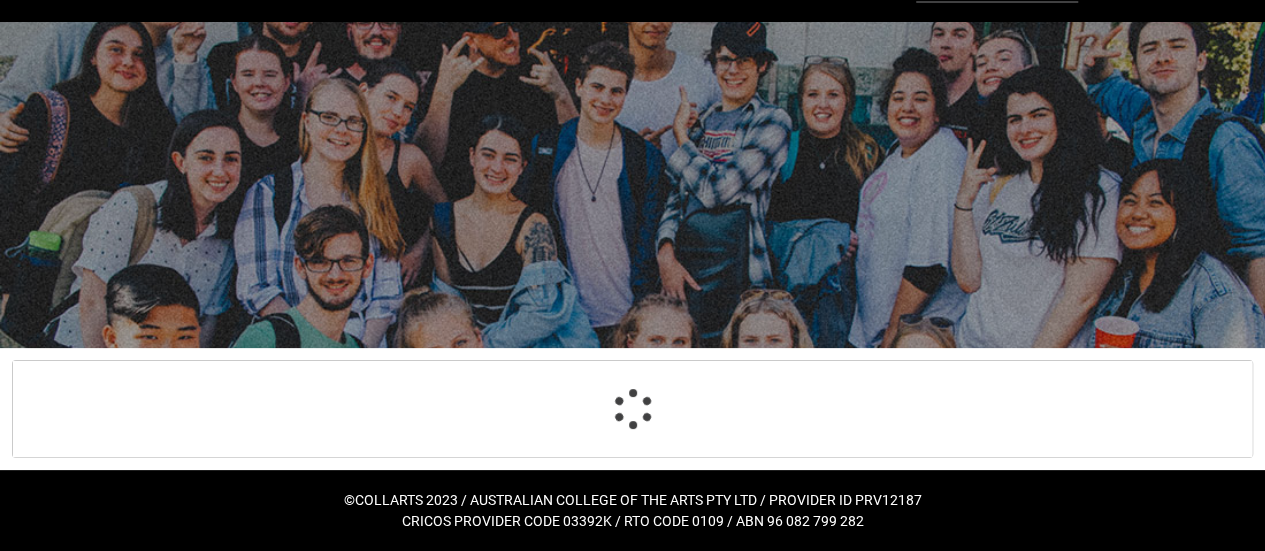 scroll, scrollTop: 47, scrollLeft: 0, axis: vertical 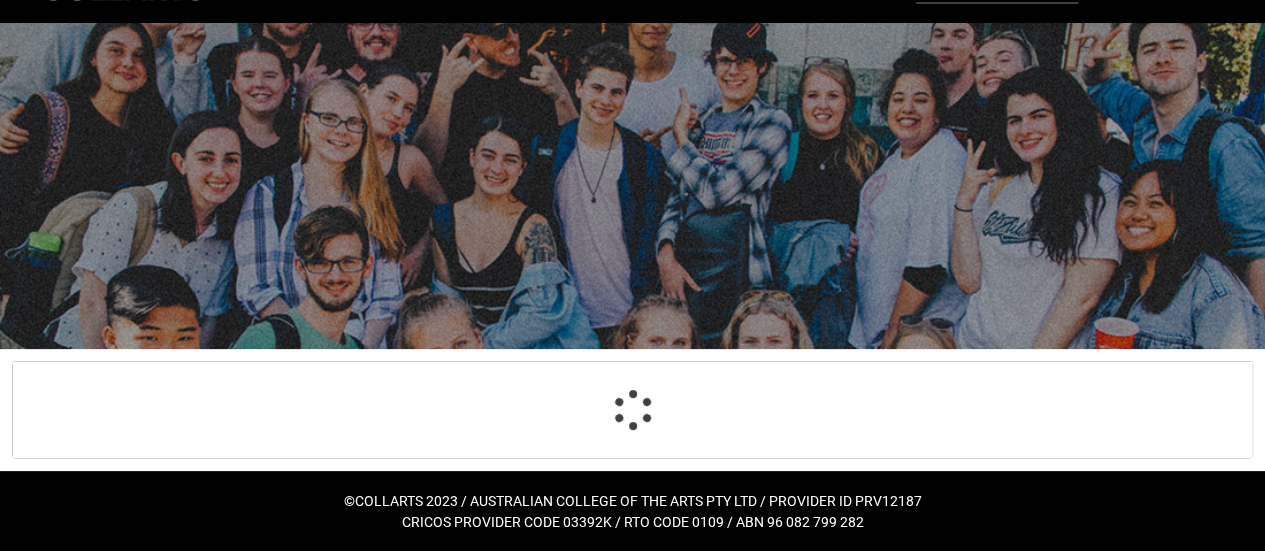 select on "choice_No" 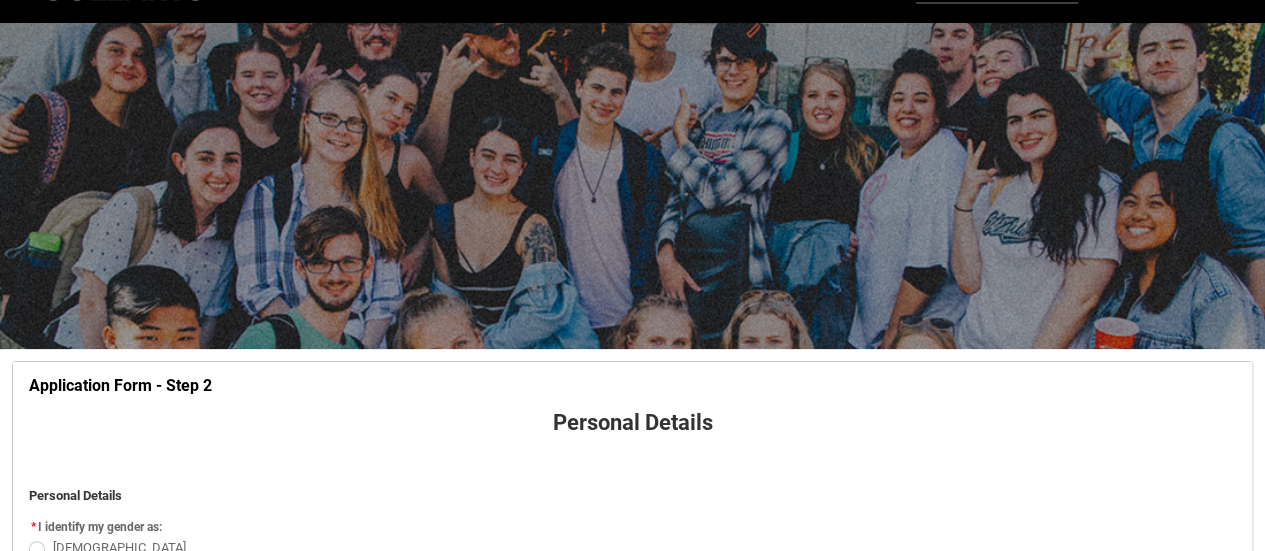 scroll, scrollTop: 208, scrollLeft: 0, axis: vertical 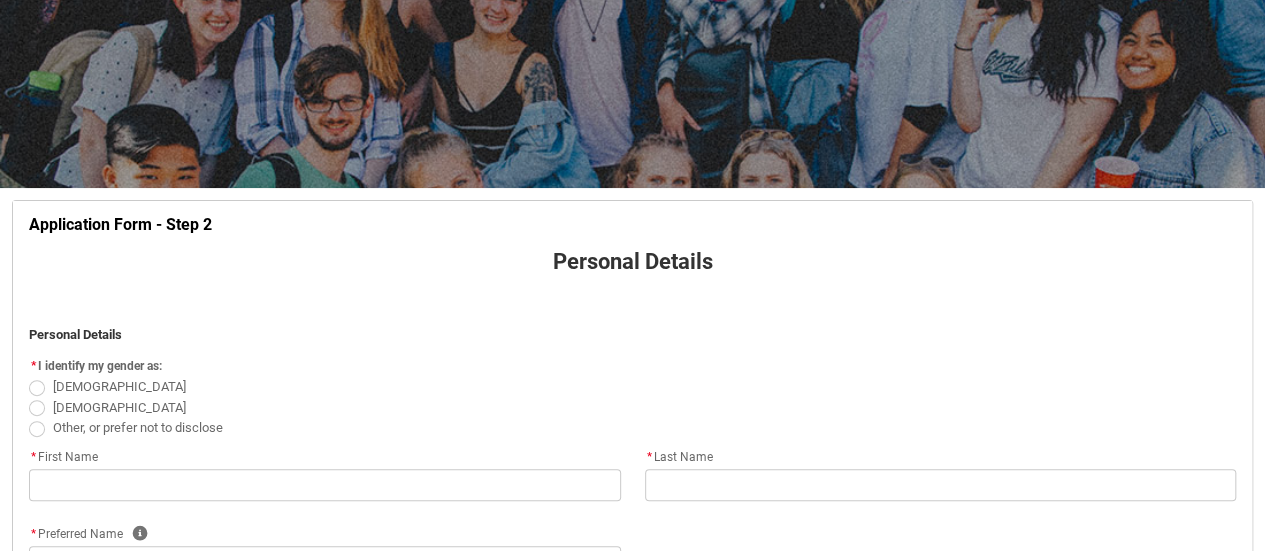 click on "[DEMOGRAPHIC_DATA]" at bounding box center (119, 407) 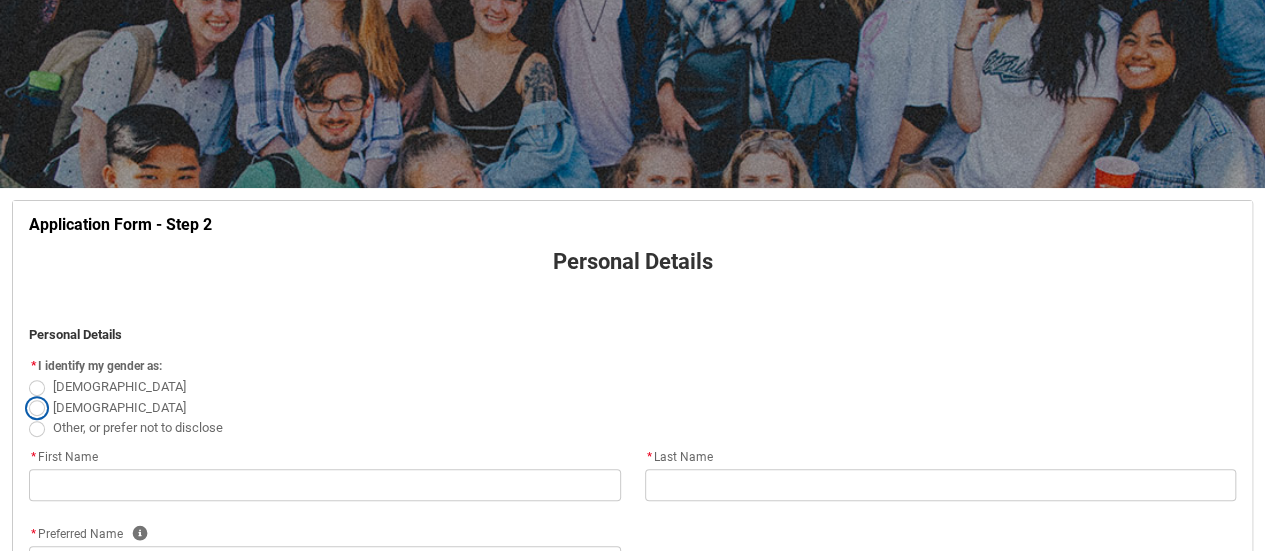 click on "[DEMOGRAPHIC_DATA]" at bounding box center (28, 396) 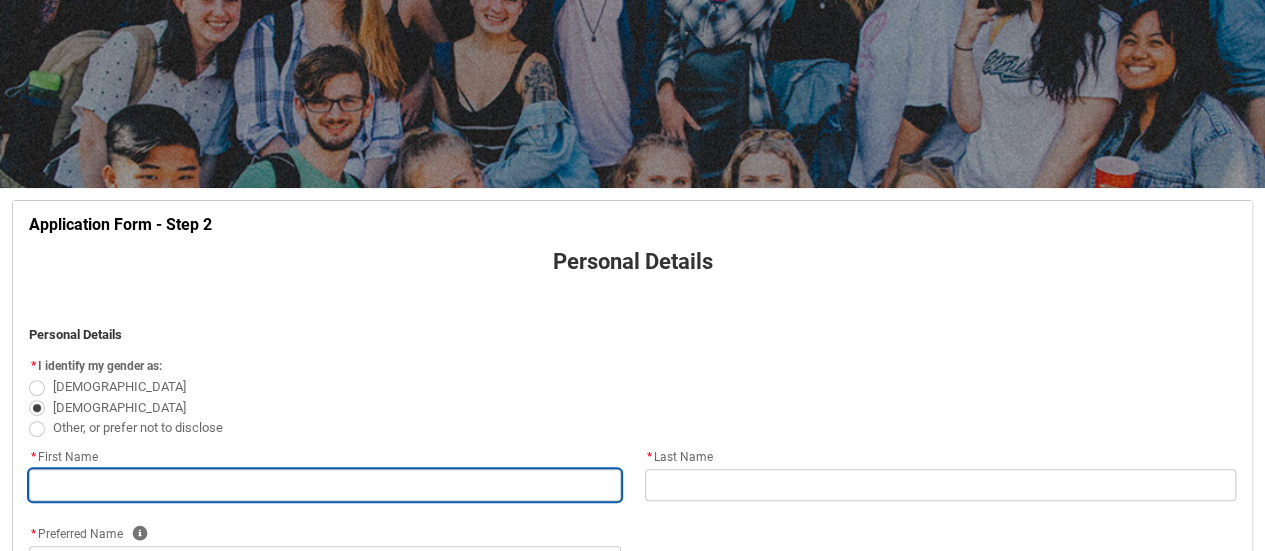 click at bounding box center (325, 485) 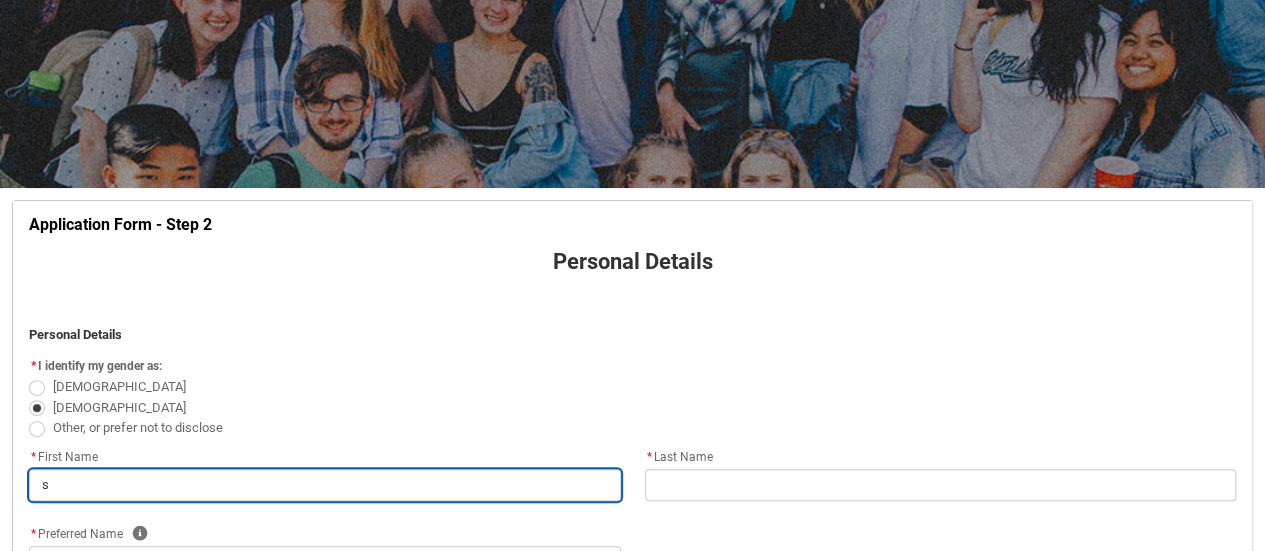 type on "sy" 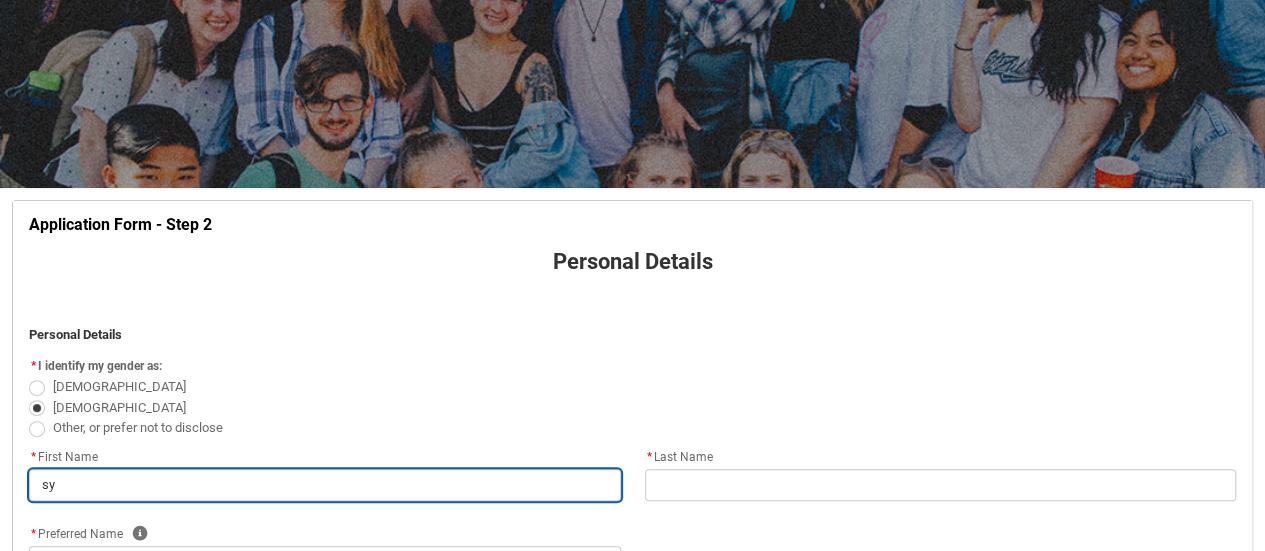 type on "sye" 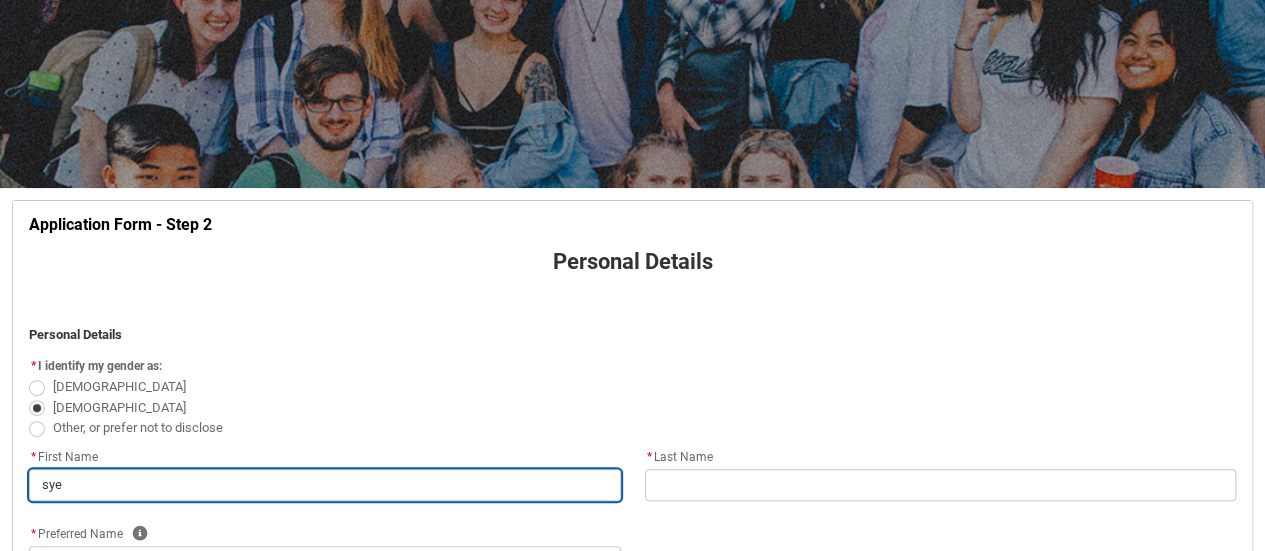 type on "[PERSON_NAME]" 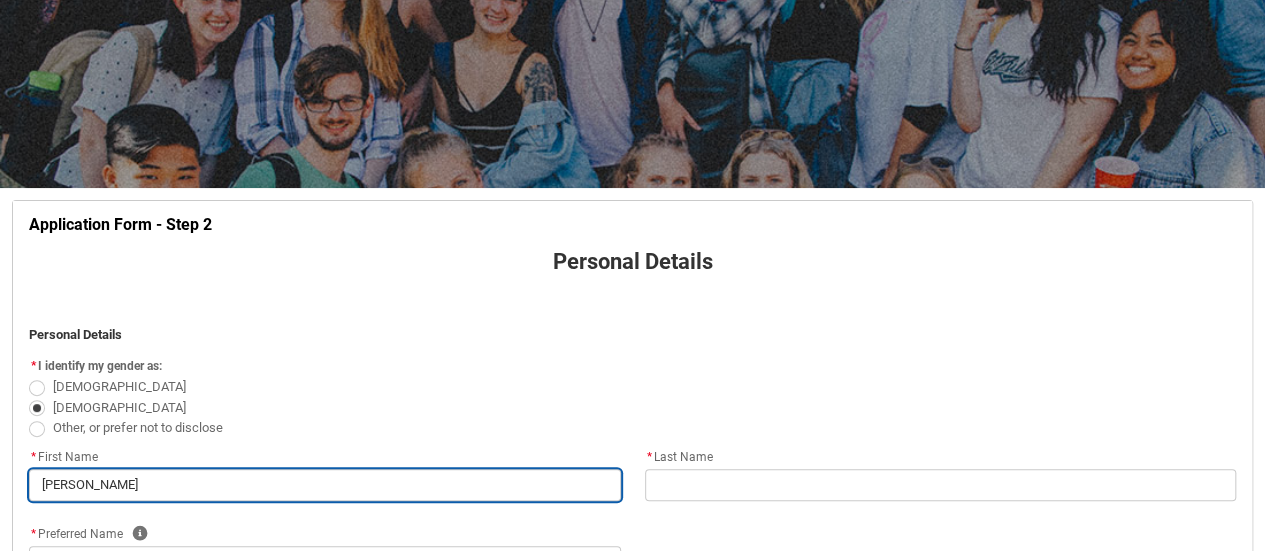 type on "[PERSON_NAME]" 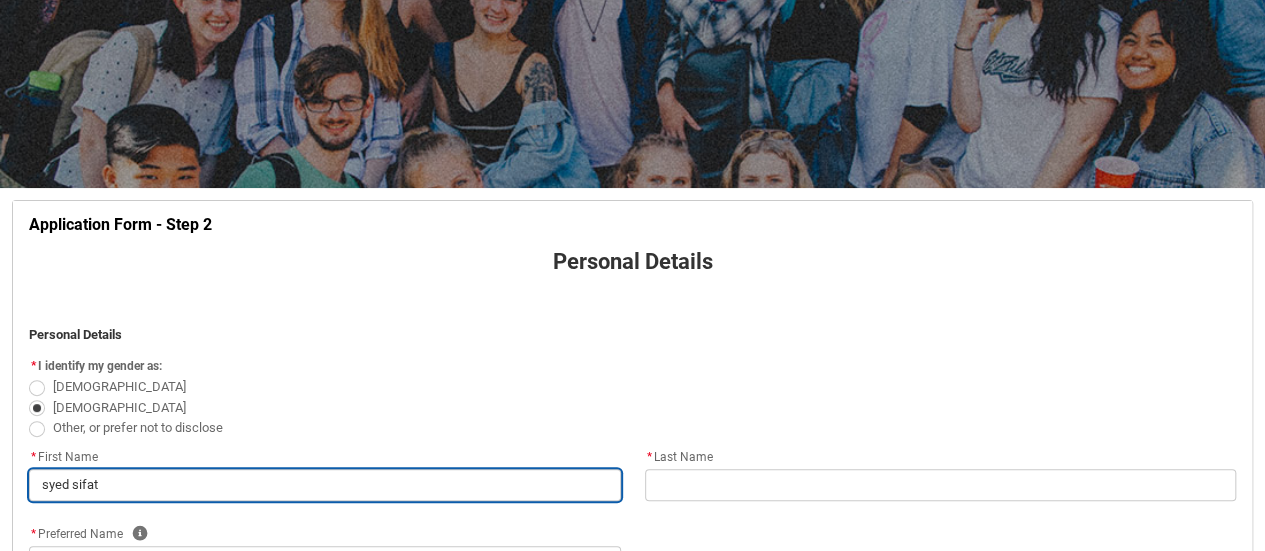 type on "syed sifat" 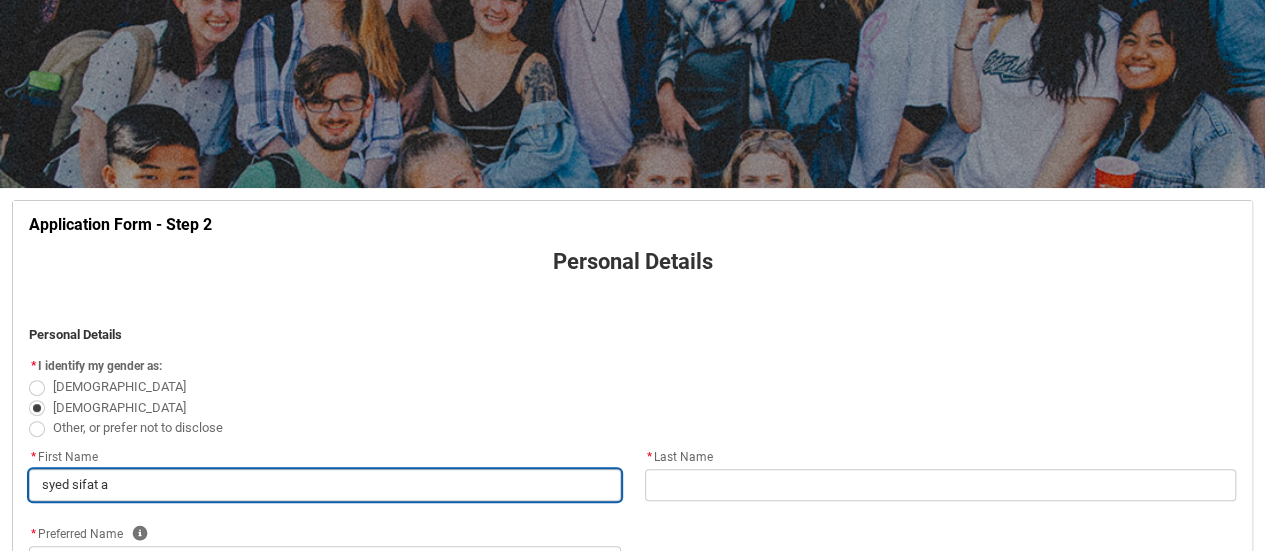 type on "syed sifat al" 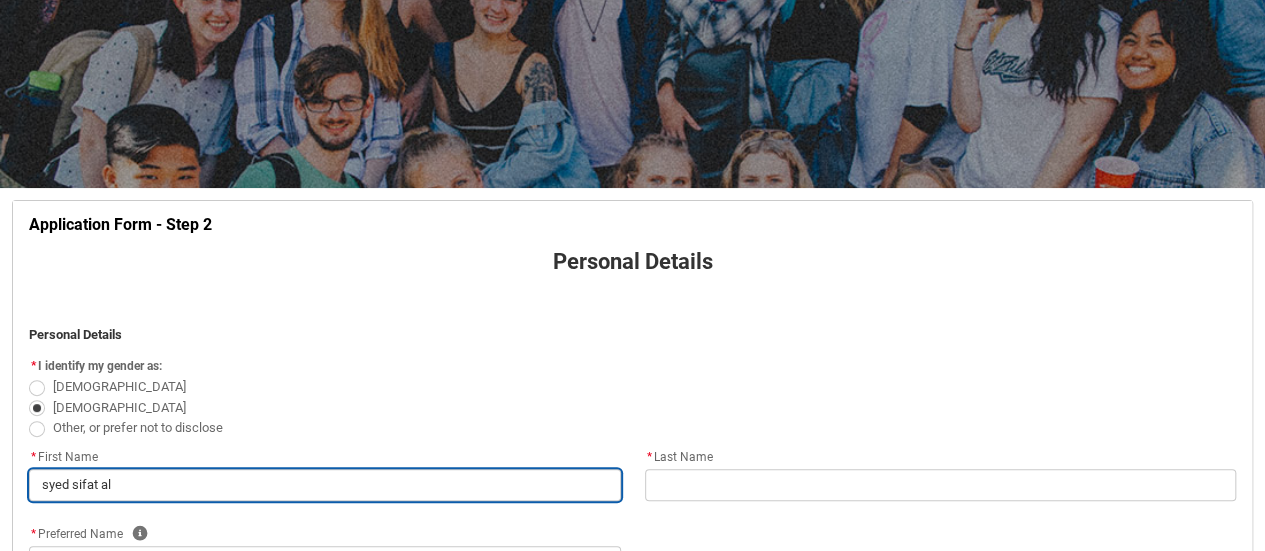 type on "[PERSON_NAME]" 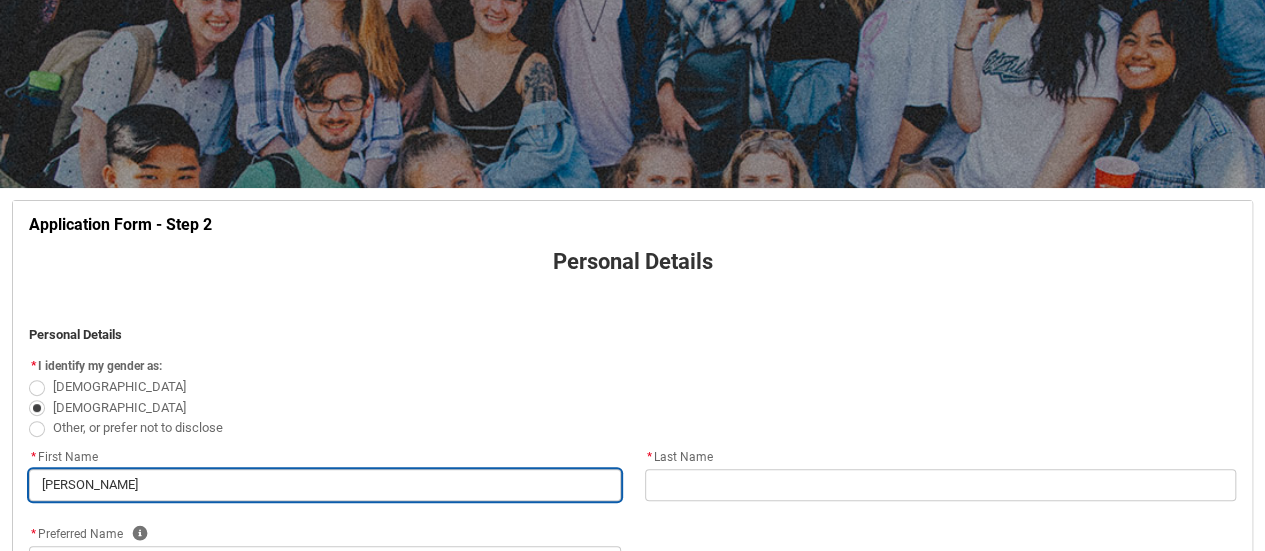 type on "[PERSON_NAME]" 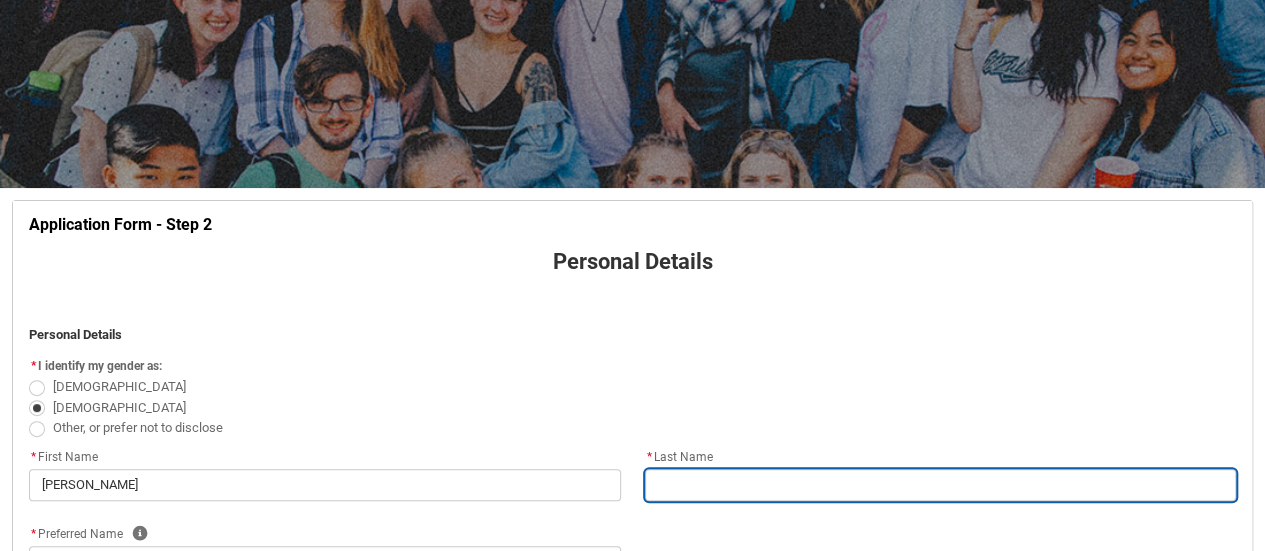 click at bounding box center [941, 485] 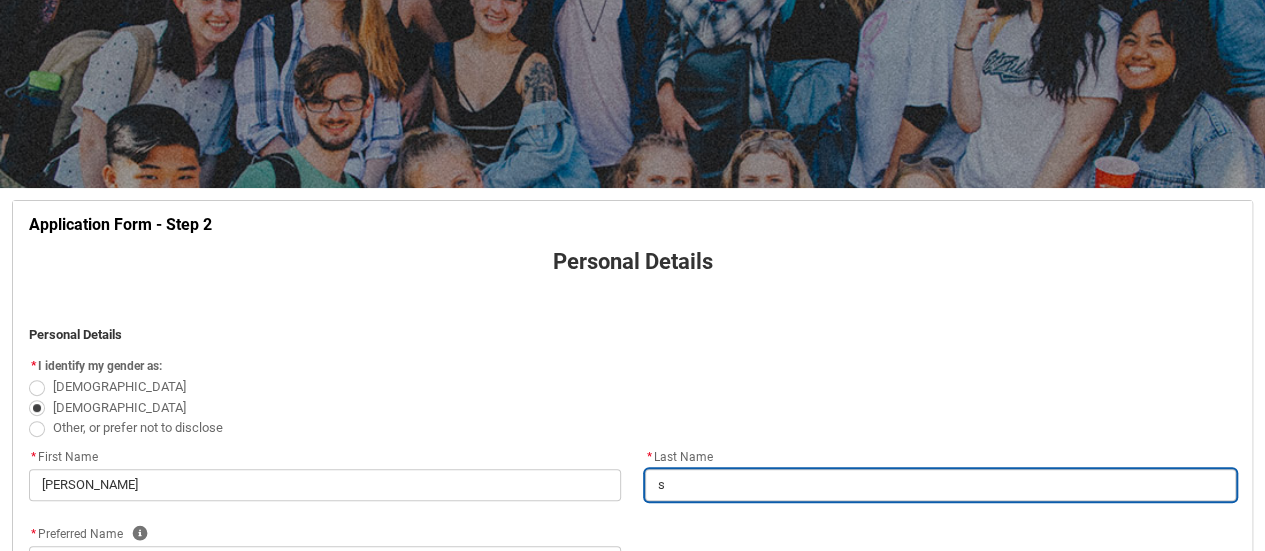 type on "sa" 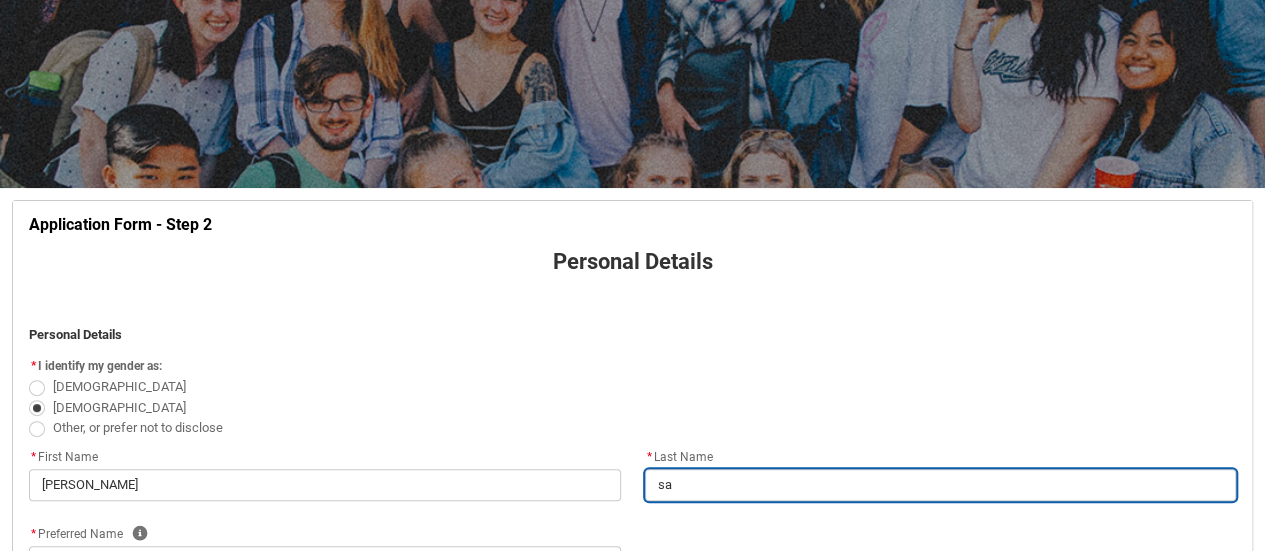 type on "saj" 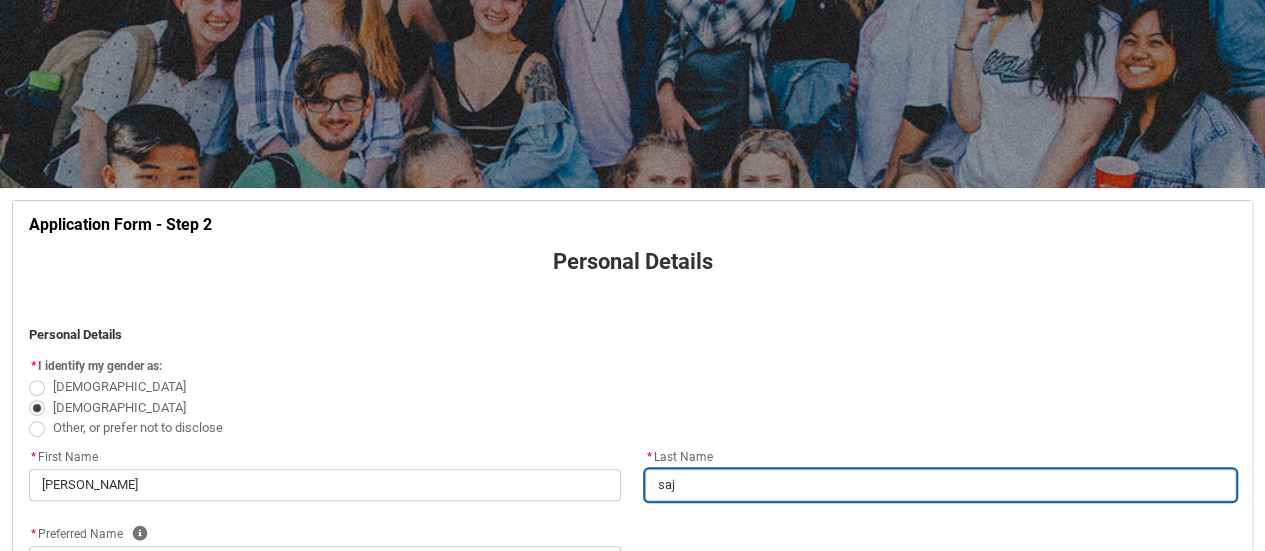 type on "saji" 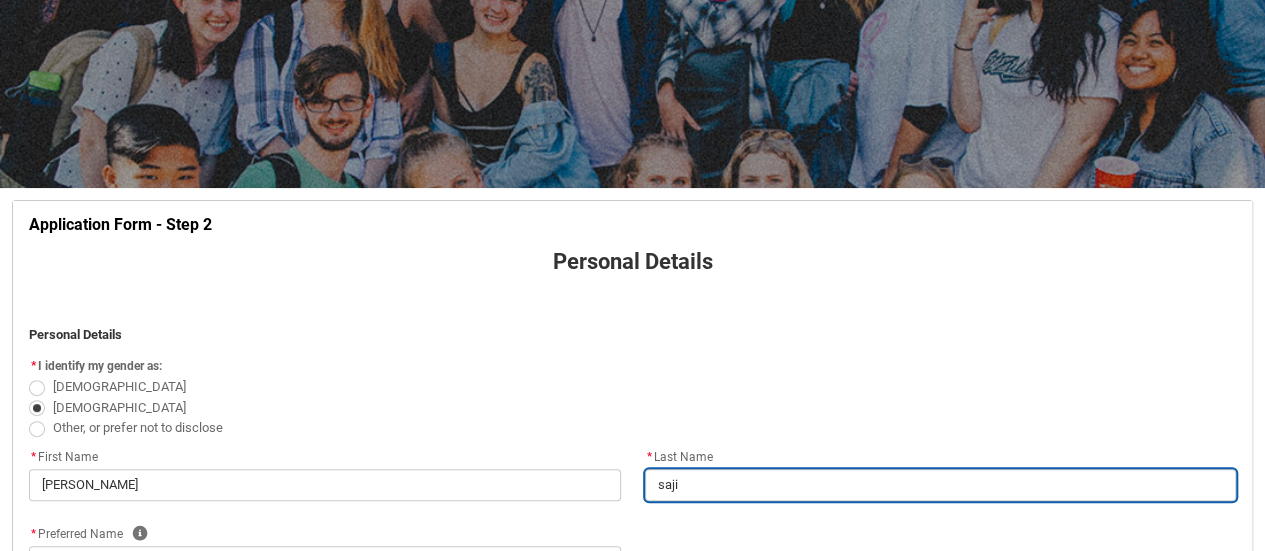 type on "[PERSON_NAME]" 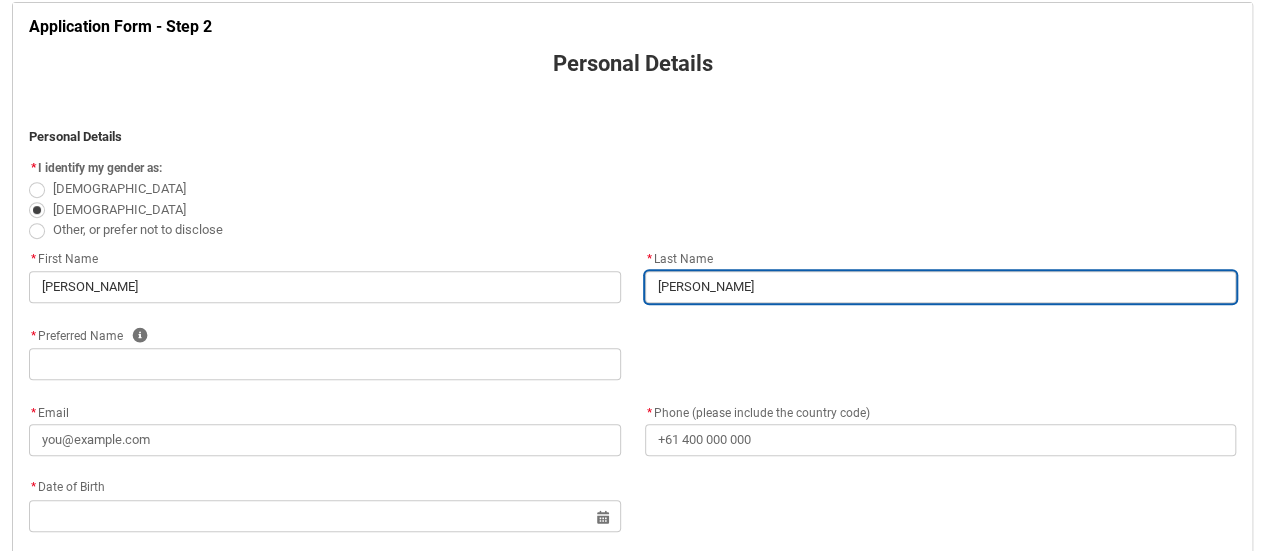 scroll, scrollTop: 413, scrollLeft: 0, axis: vertical 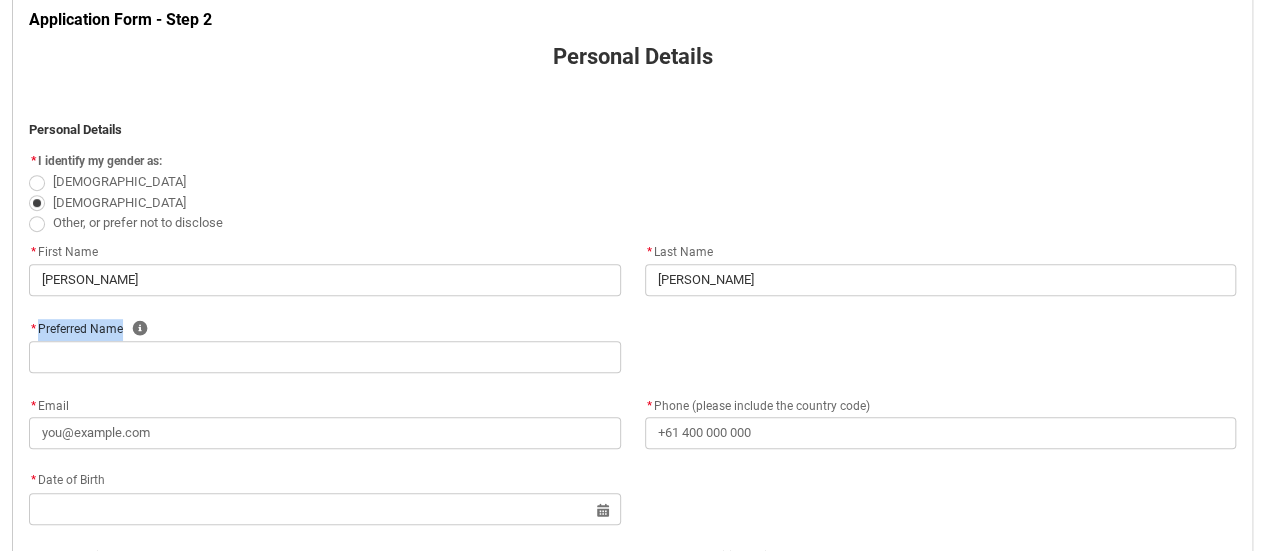 drag, startPoint x: 38, startPoint y: 329, endPoint x: 123, endPoint y: 325, distance: 85.09406 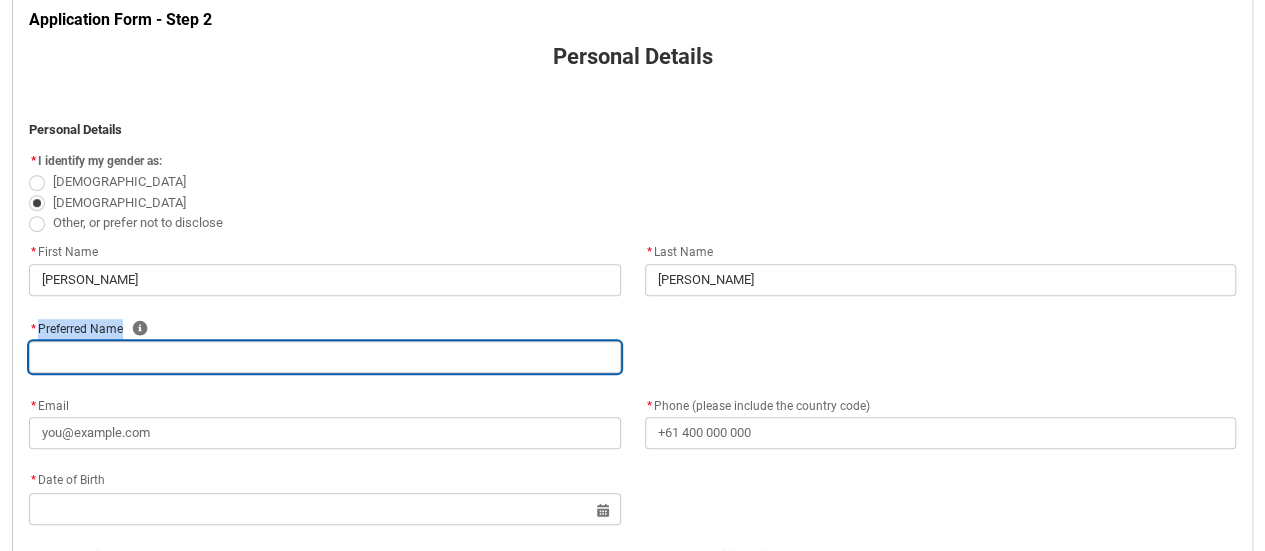 click at bounding box center [325, 357] 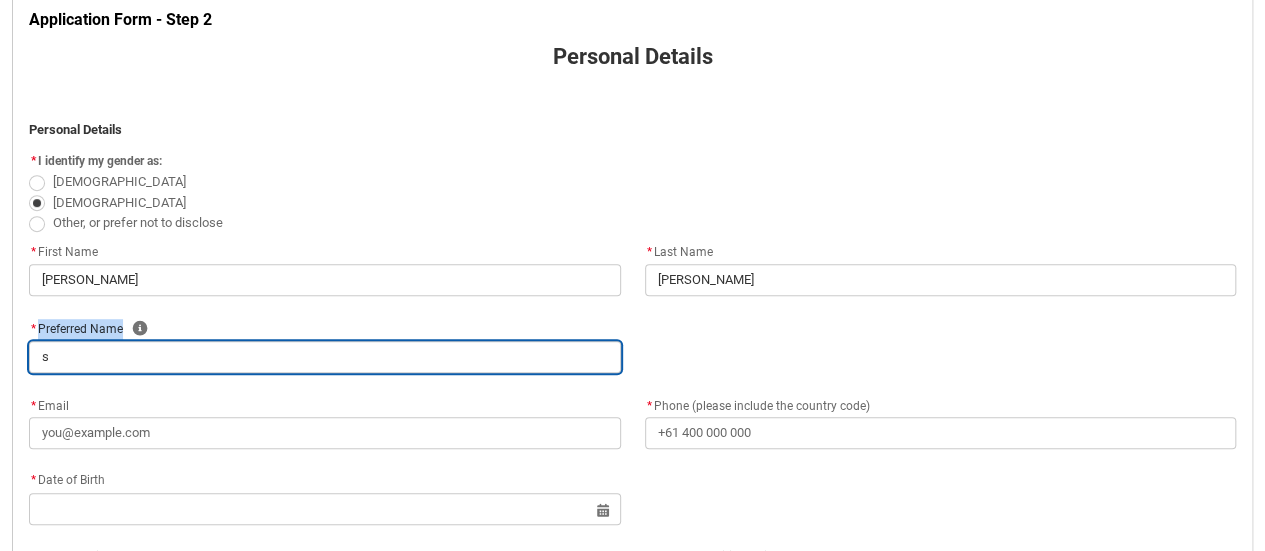 type on "sy" 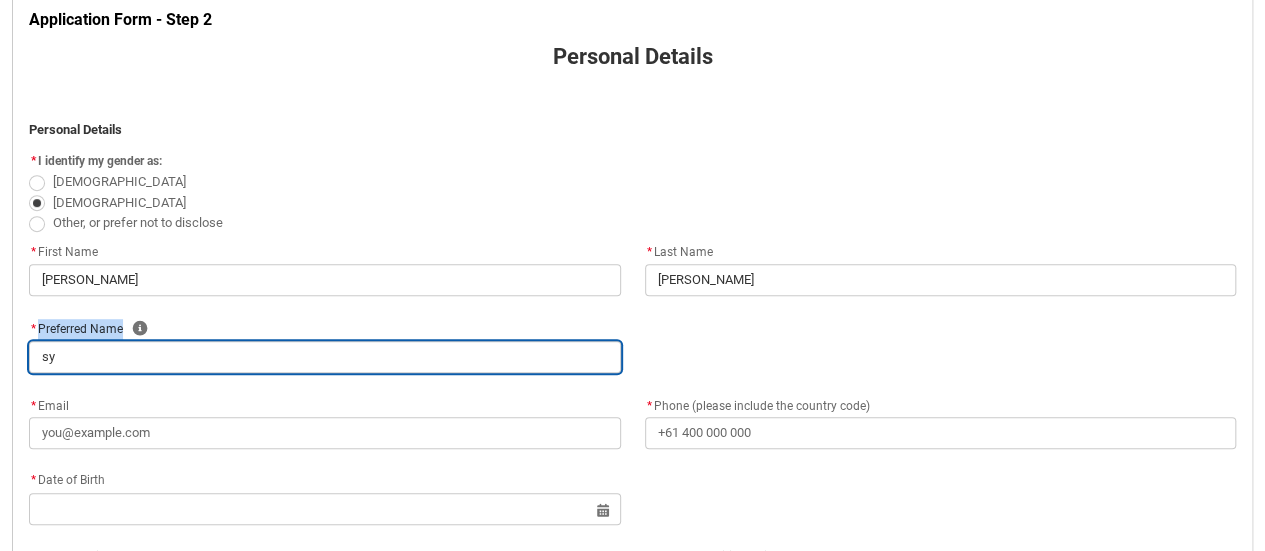 type on "sye" 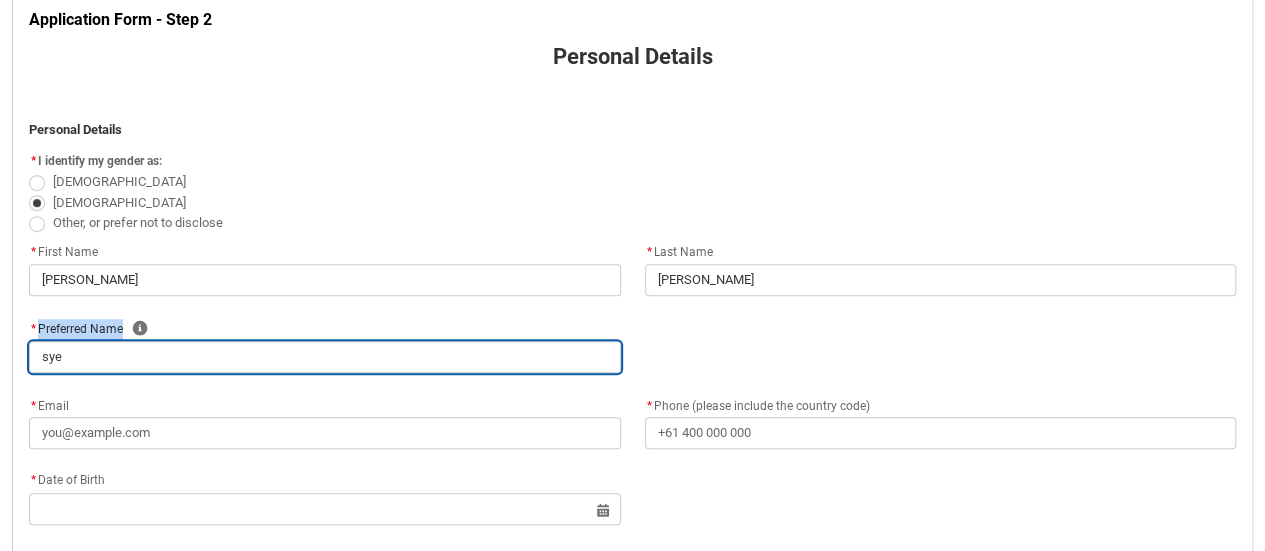 type on "[PERSON_NAME]" 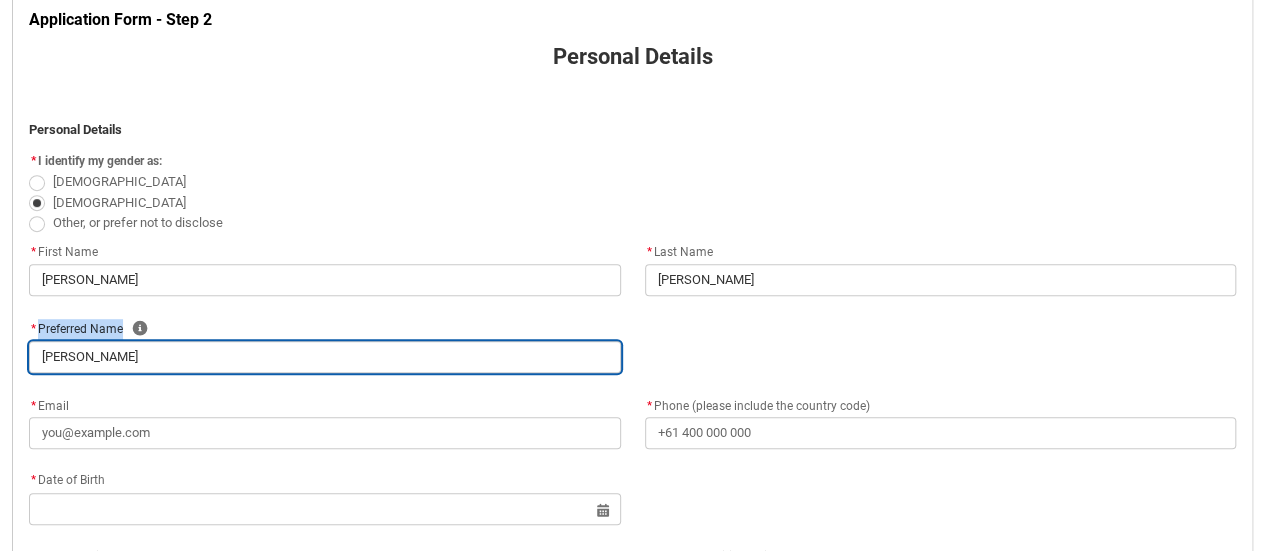 type on "[PERSON_NAME]" 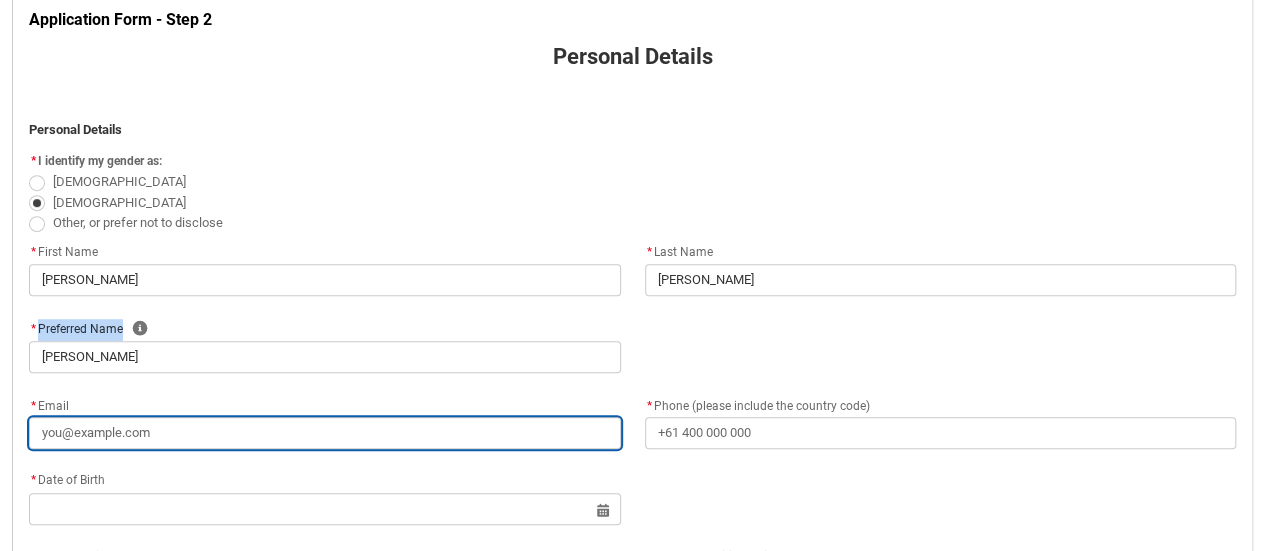 click on "* Email" at bounding box center (325, 433) 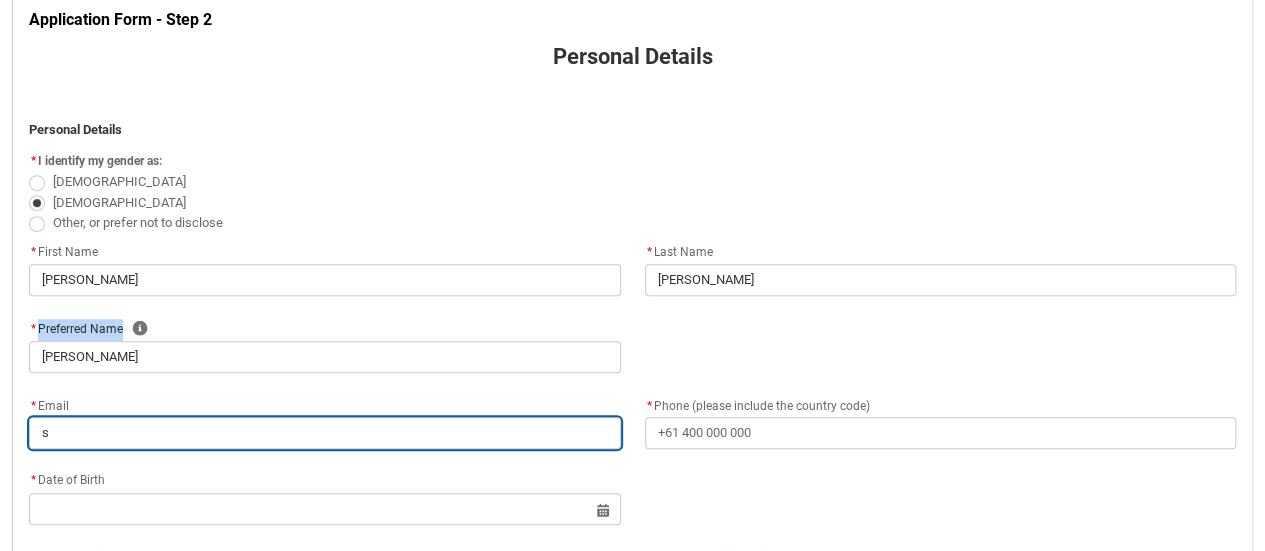 type on "sy" 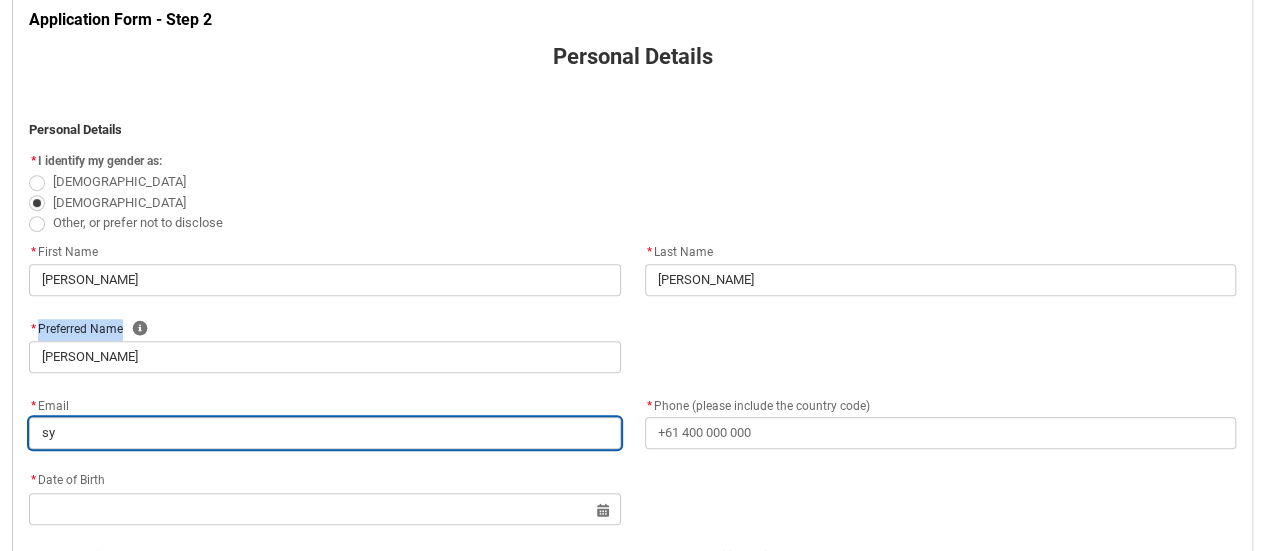 type on "sye" 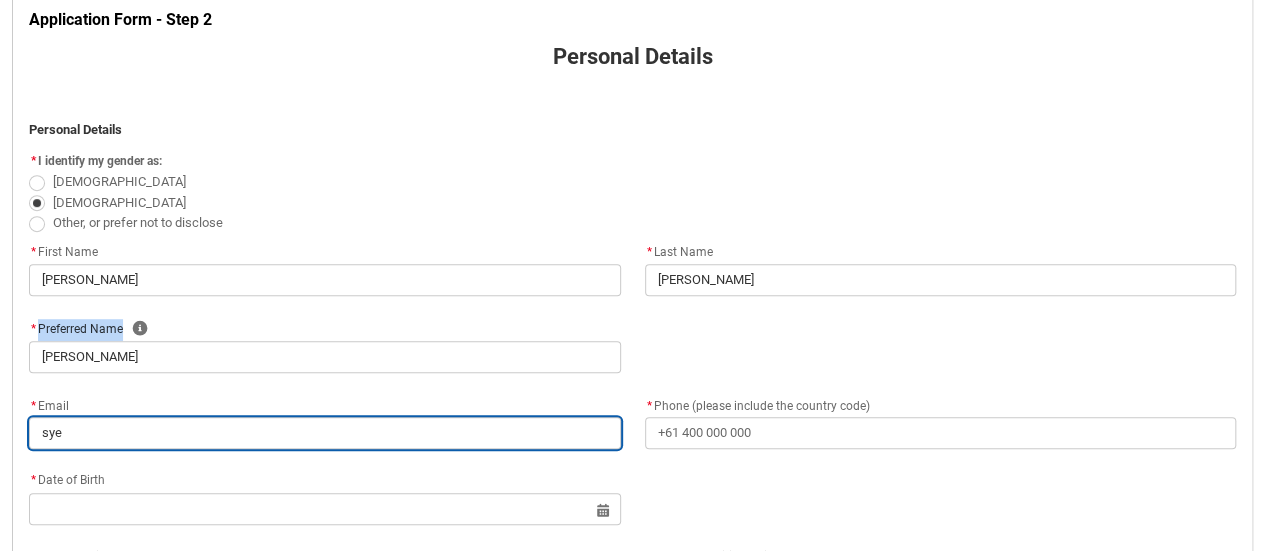 type on "[PERSON_NAME]" 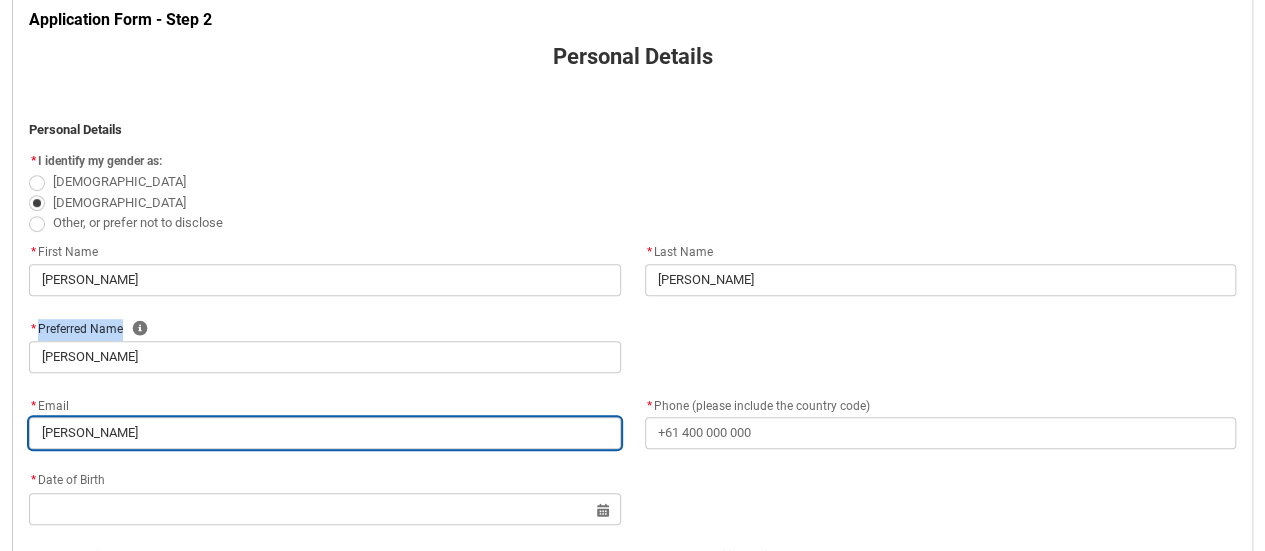 type on "syeds" 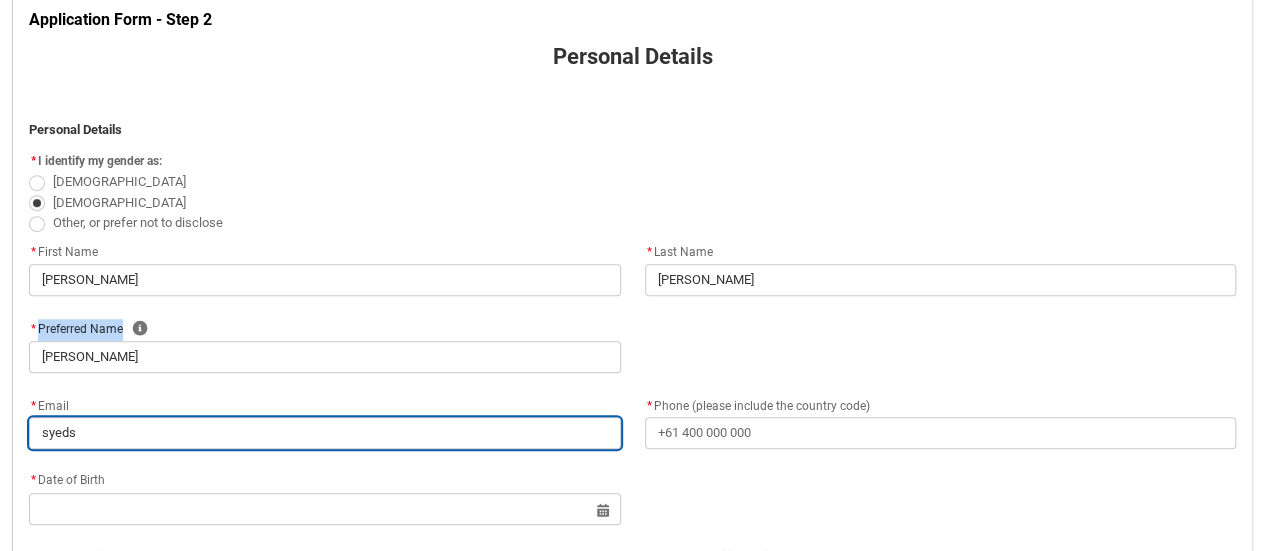 type on "syedsa" 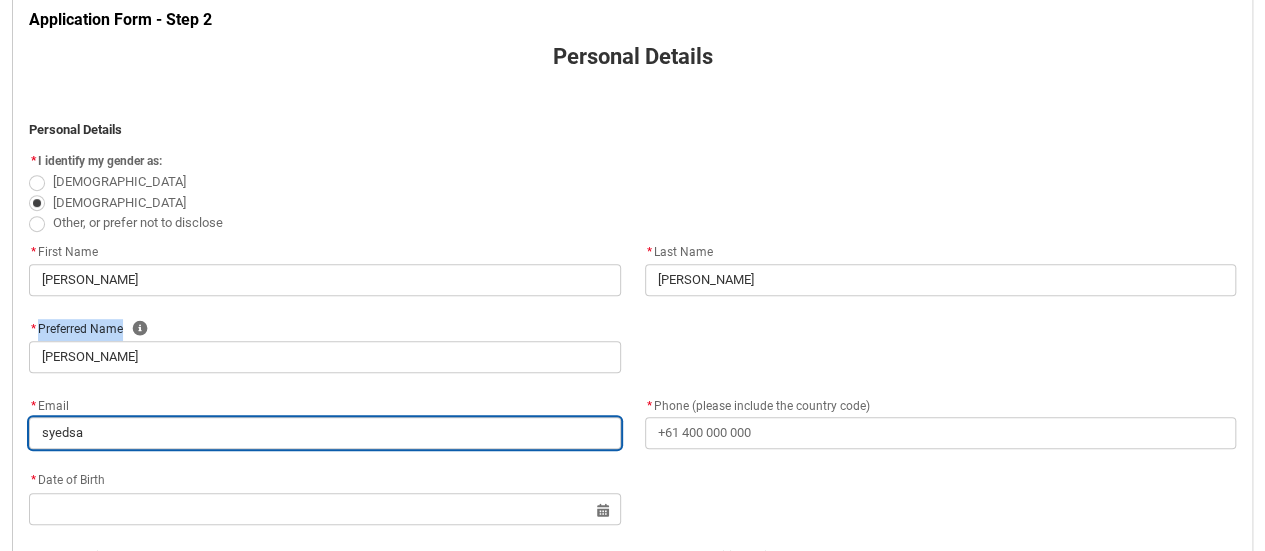 type on "syedsaj" 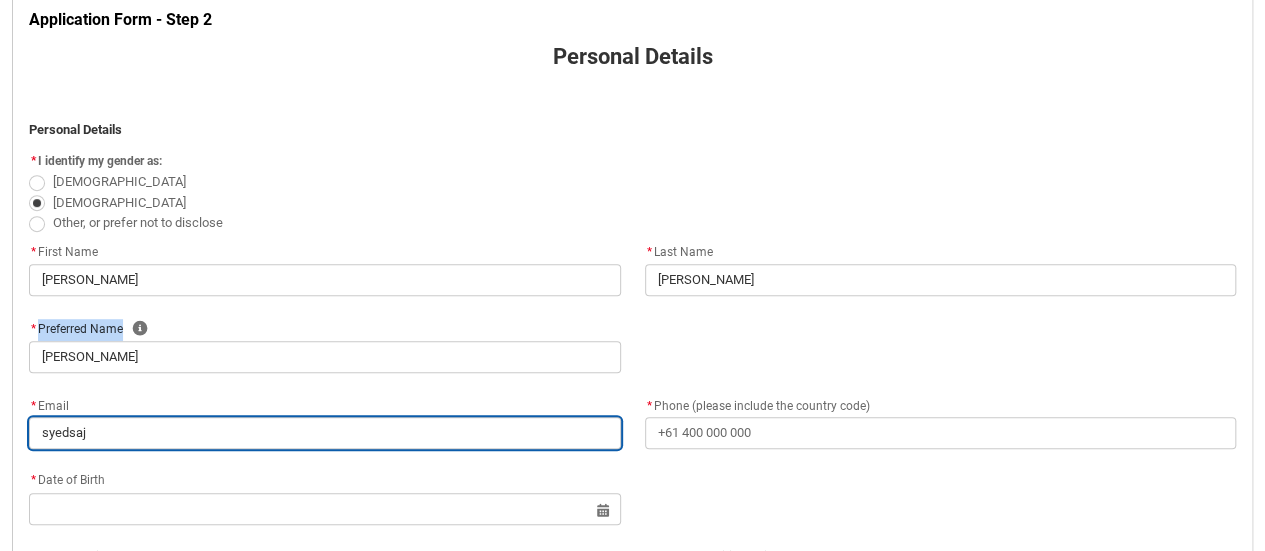 type on "syedsaji" 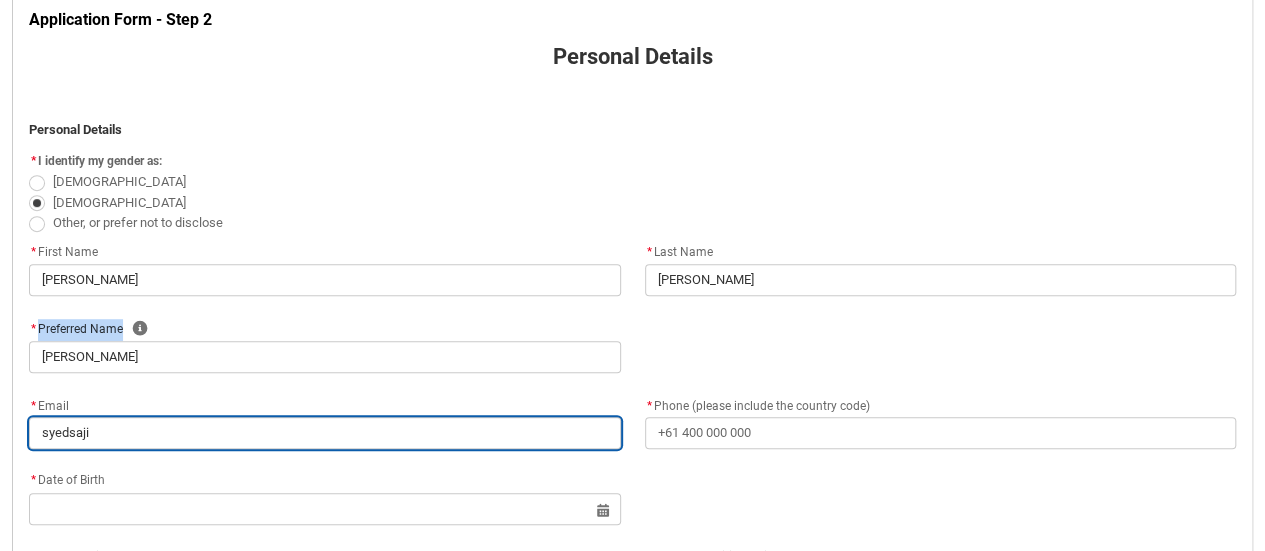 type on "syedsajid" 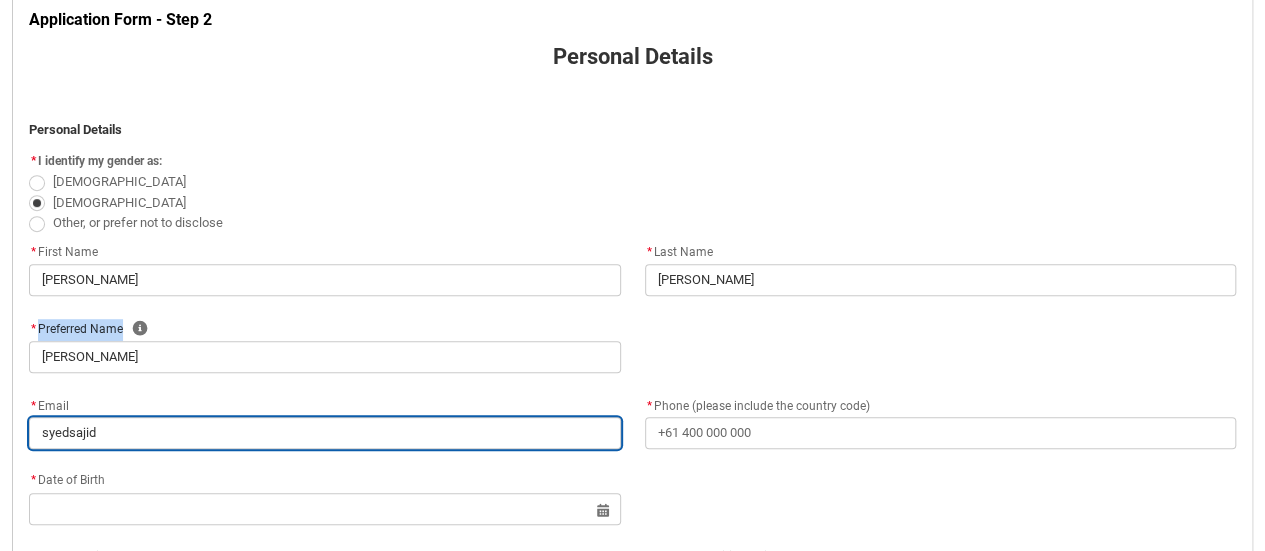 type on "syedsajid0" 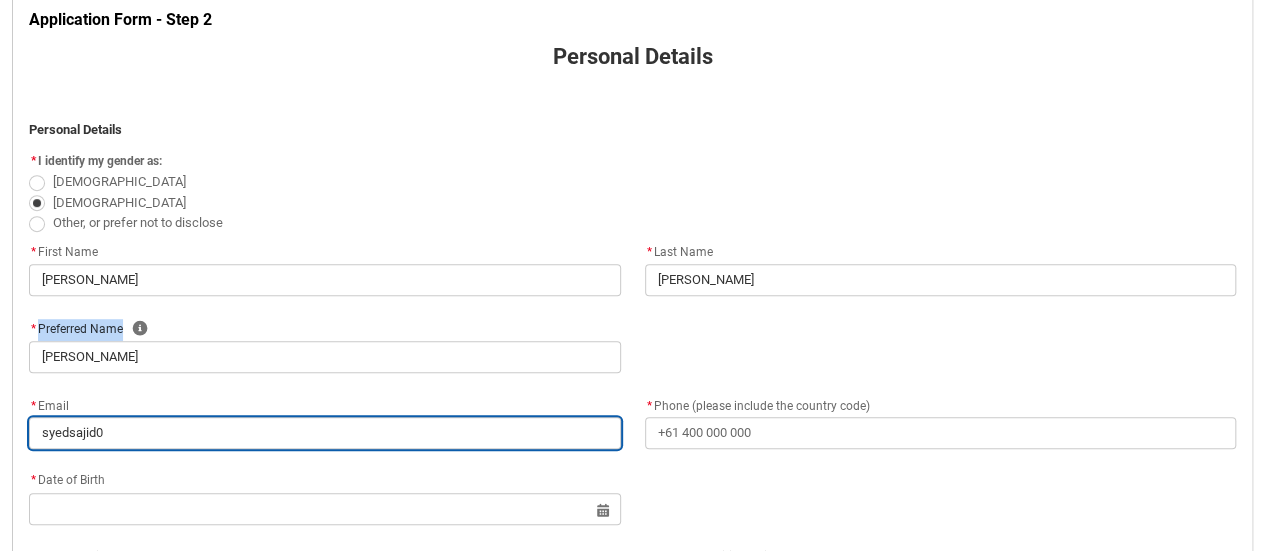 type on "syedsajid00" 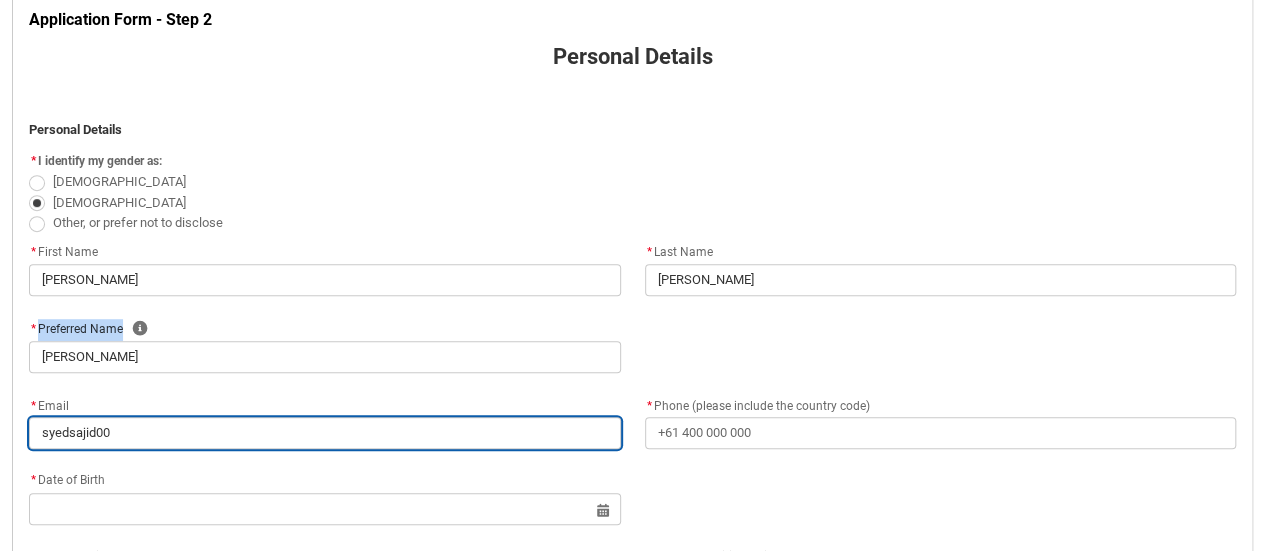 type on "syedsajid008" 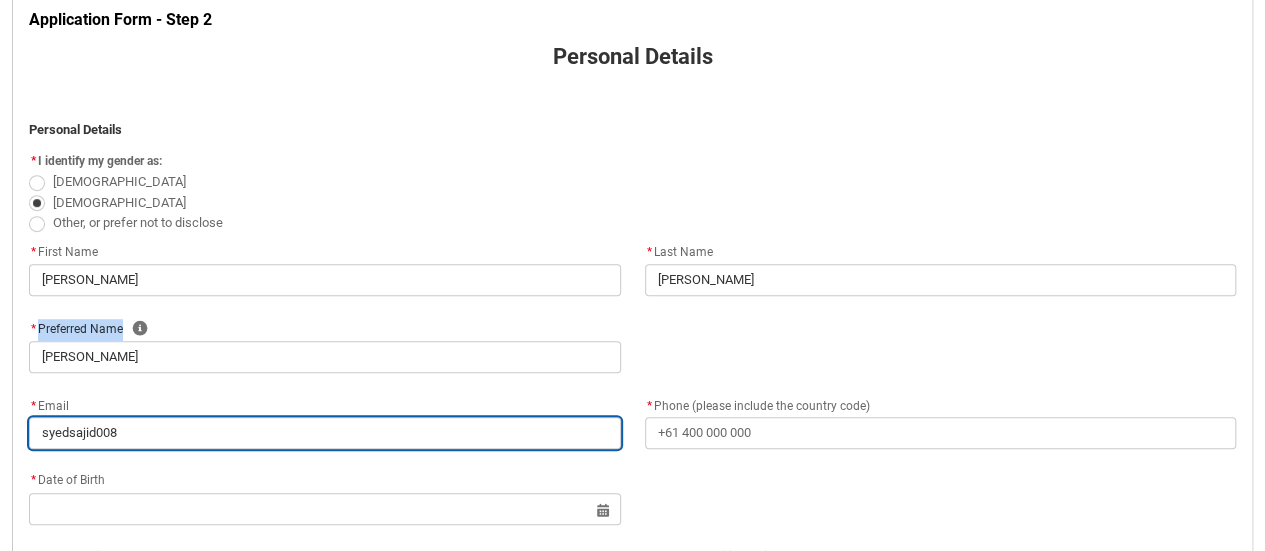 type on "syedsajid0086" 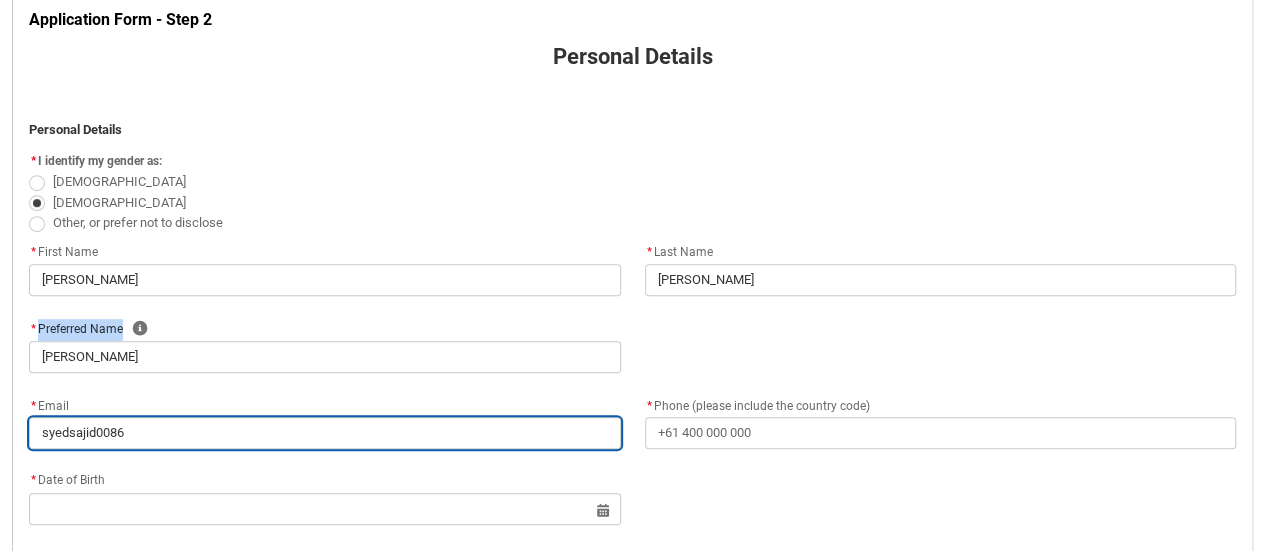 type on "syedsajid0086@" 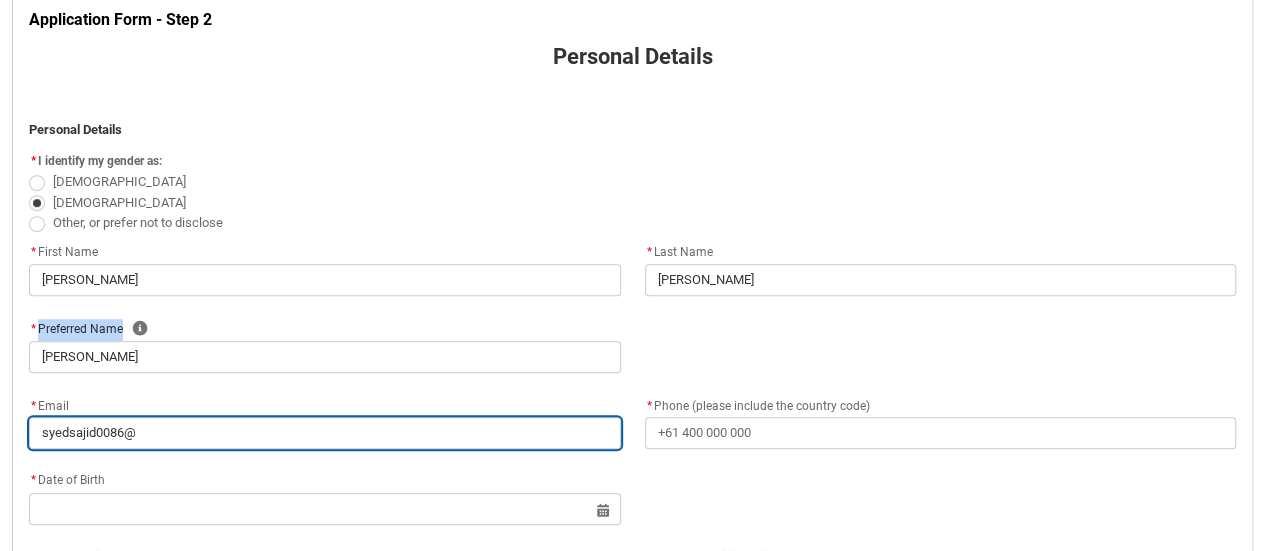 type on "syedsajid0086@g" 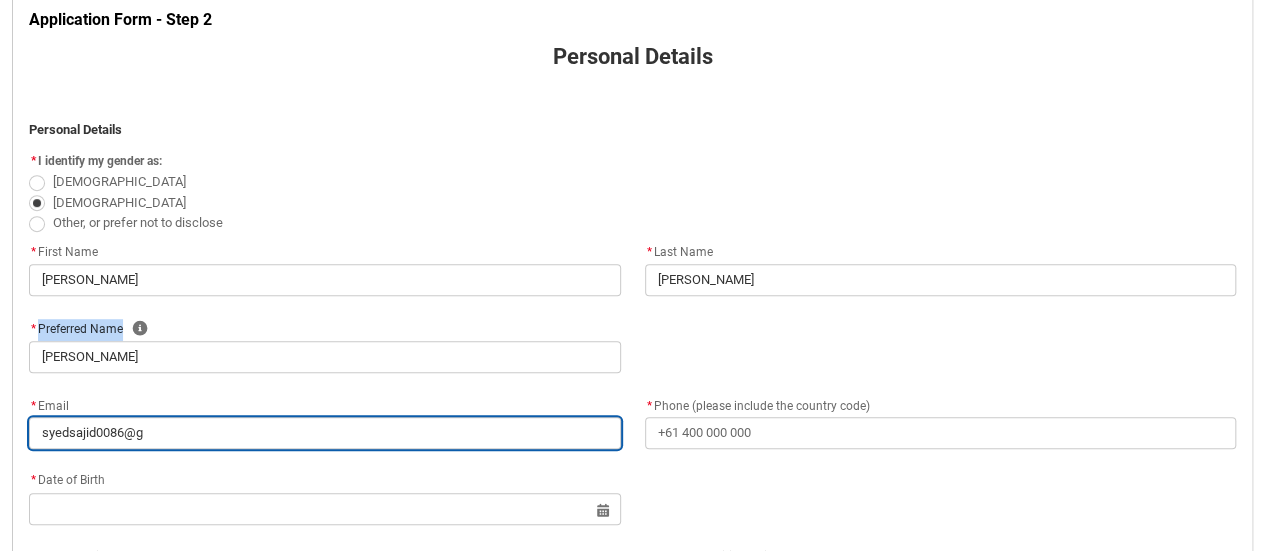 type on "syedsajid0086@gm" 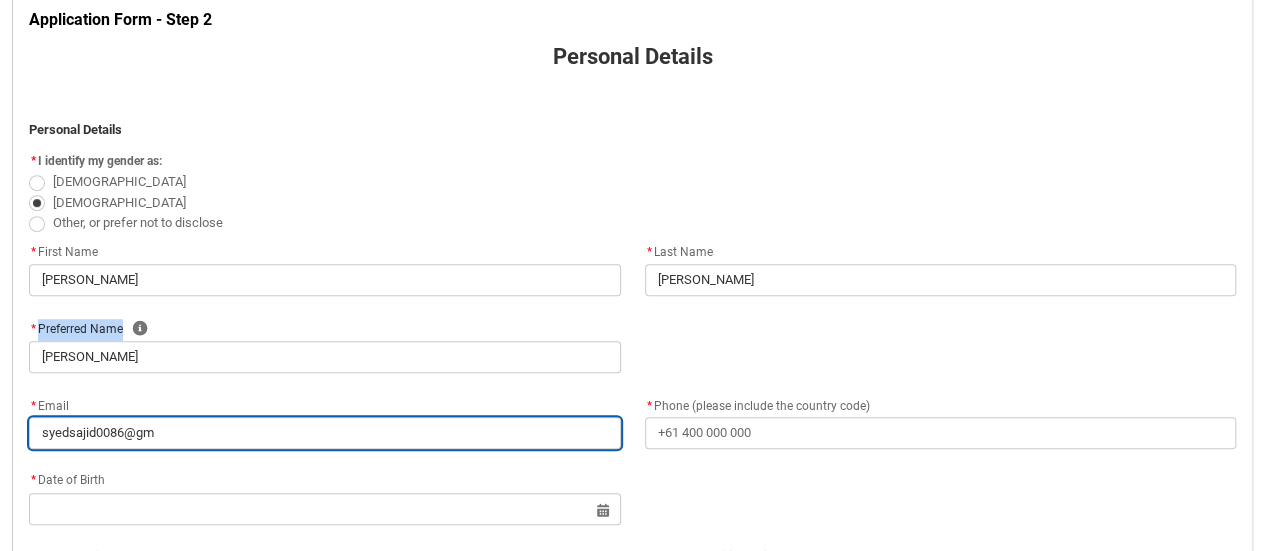 type on "syedsajid0086@gma" 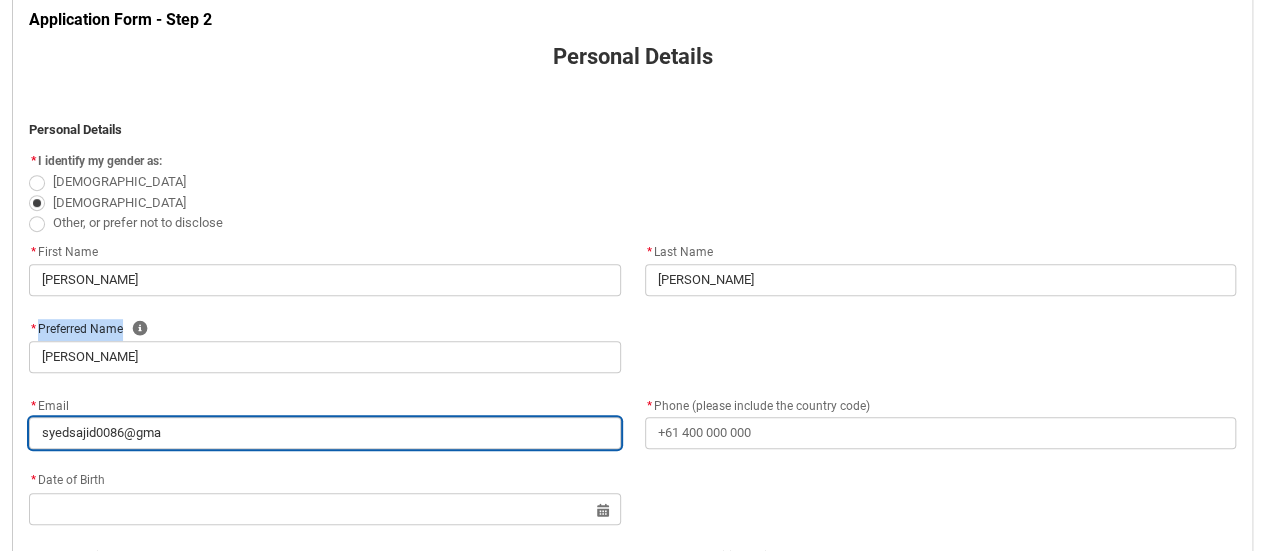 type on "syedsajid0086@gmai" 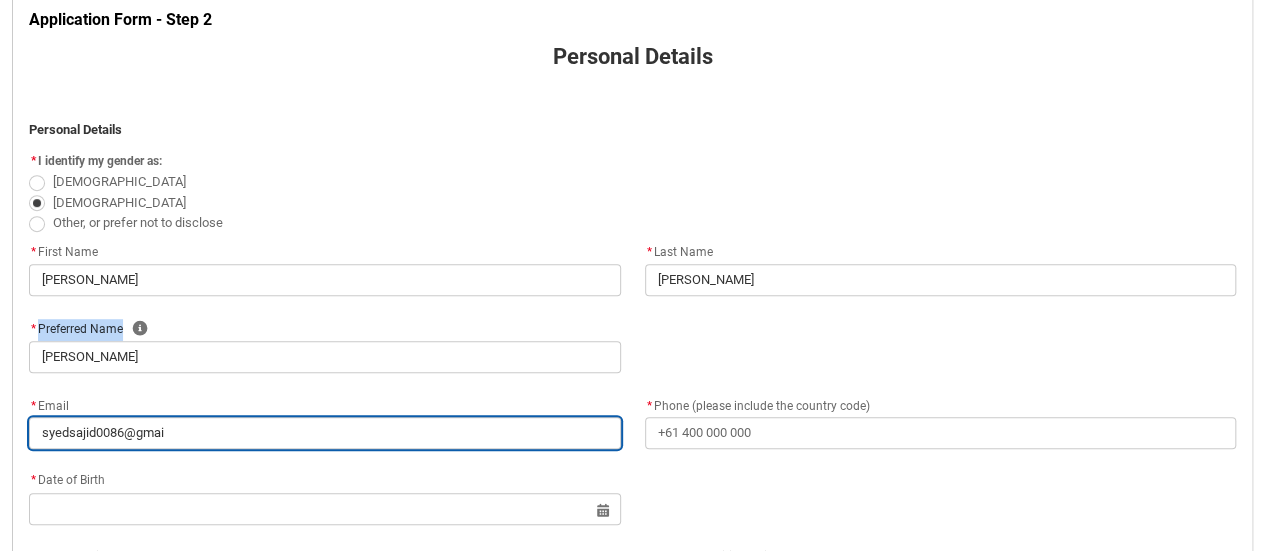 type on "[EMAIL_ADDRESS]" 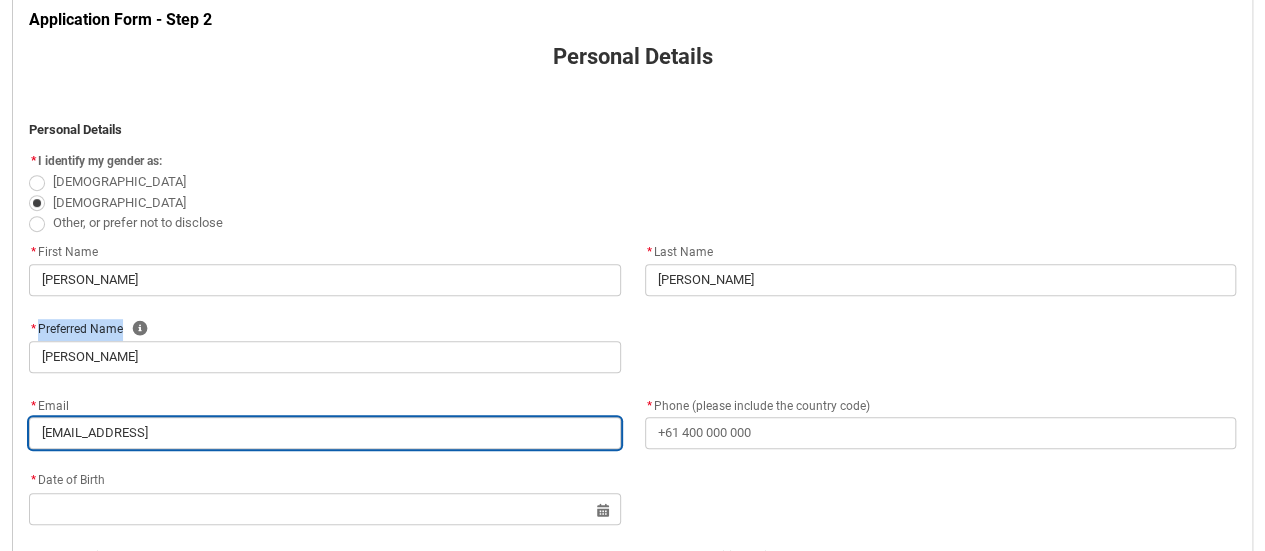 type on "[EMAIL_ADDRESS]." 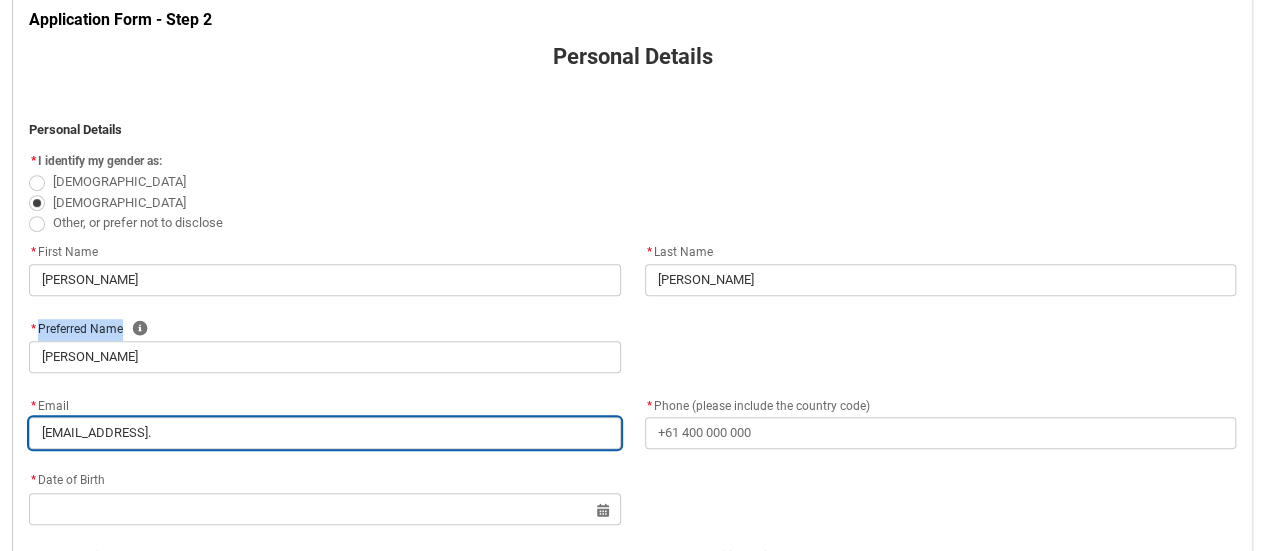 type on "syedsajid0086@gmail.c" 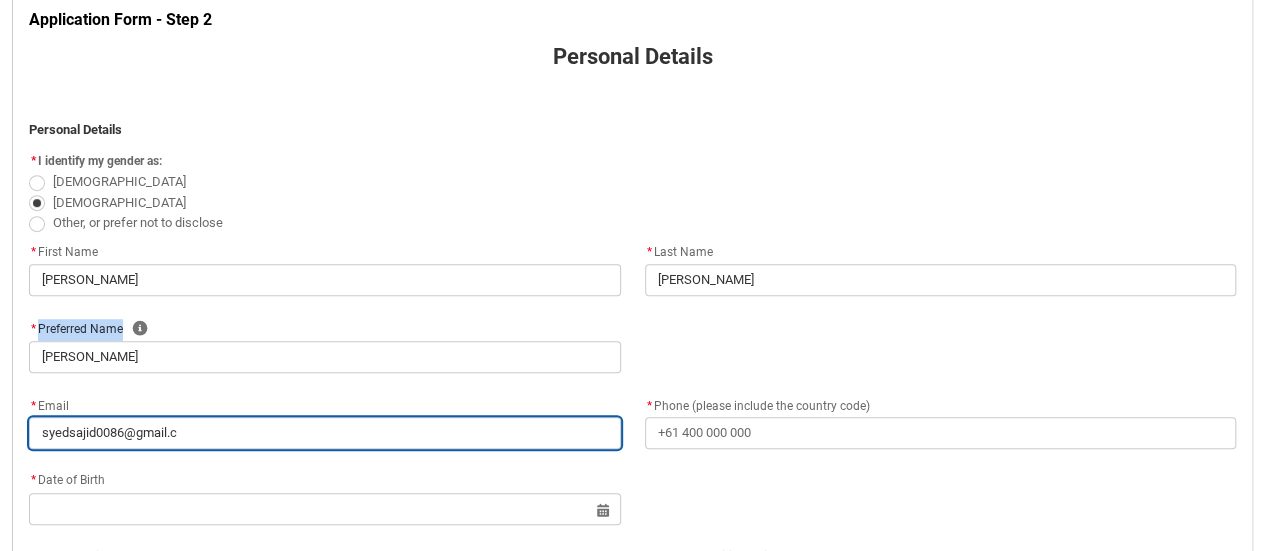 type on "[EMAIL_ADDRESS][DOMAIN_NAME]" 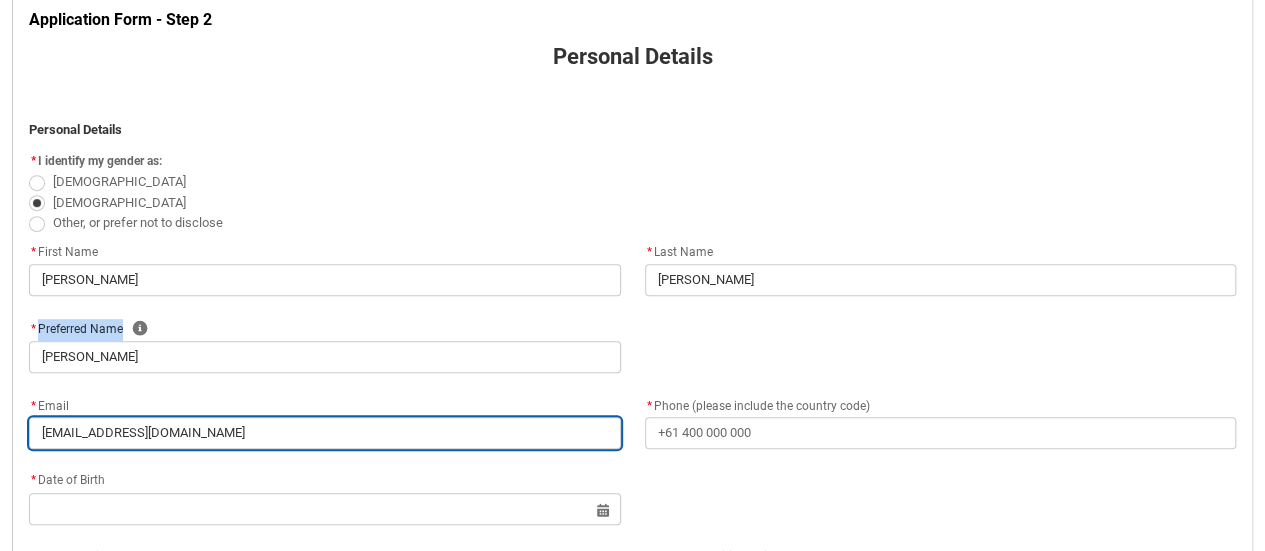 type on "[EMAIL_ADDRESS][DOMAIN_NAME]" 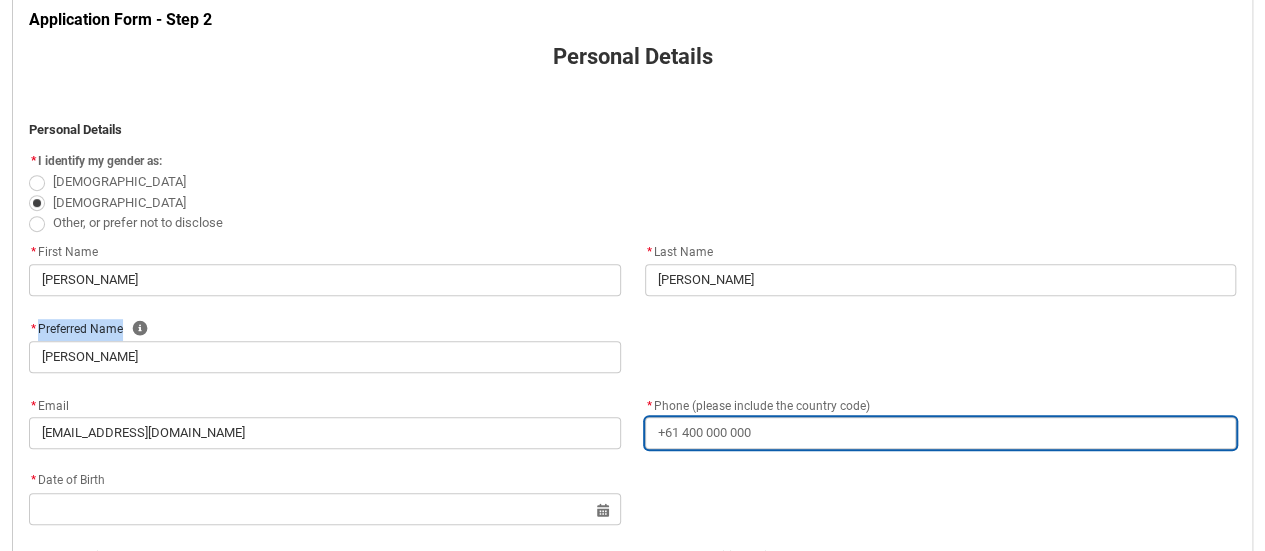 click on "* Phone (please include the country code)" at bounding box center [941, 433] 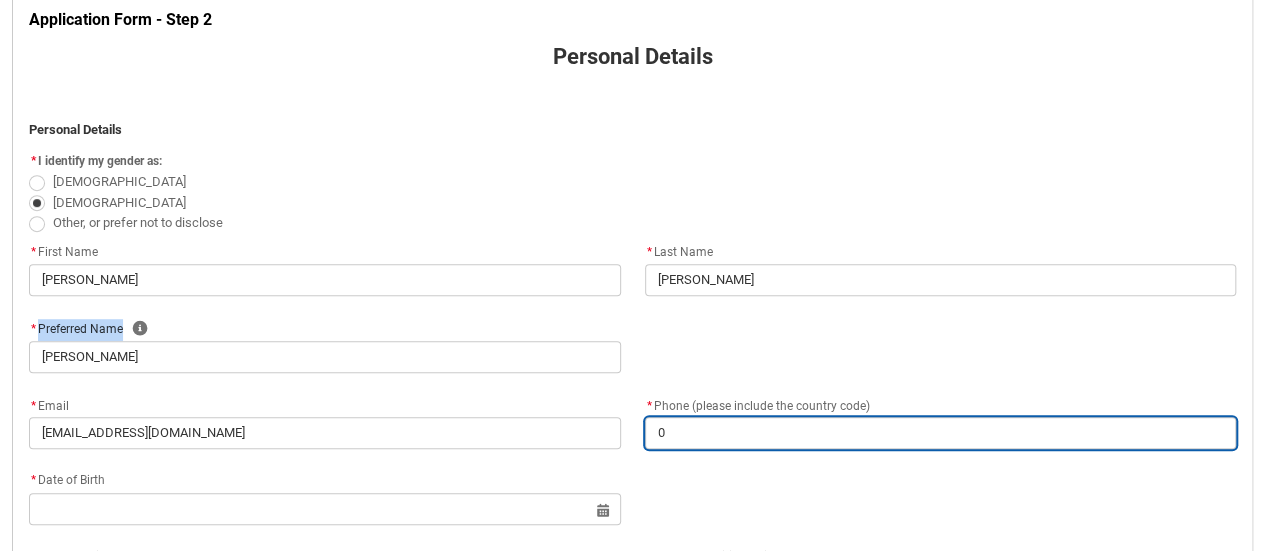 type 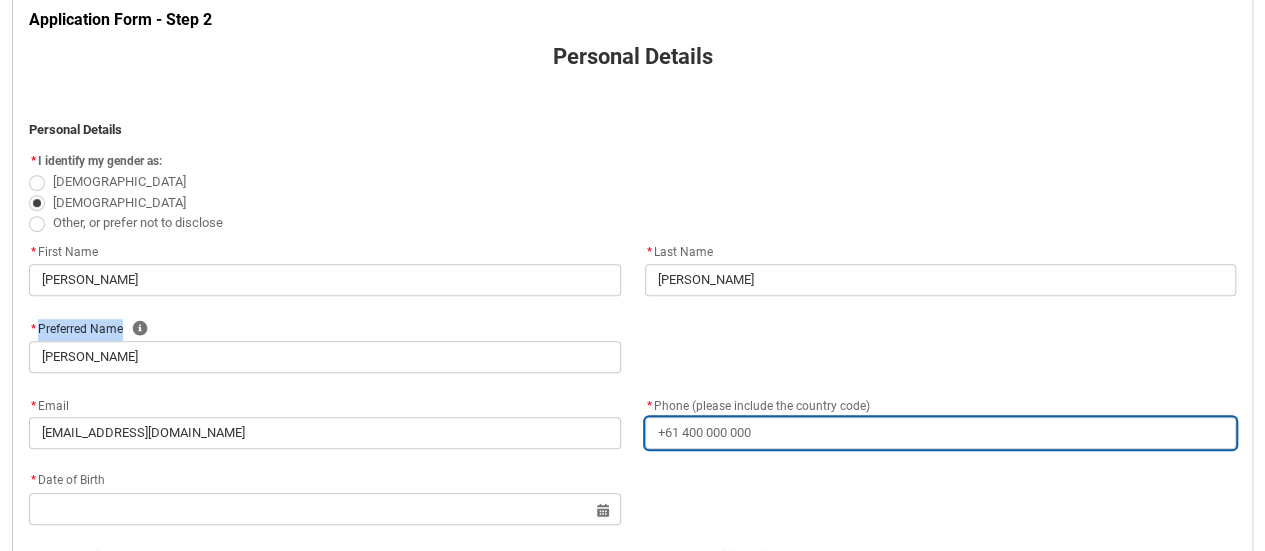 type on "=" 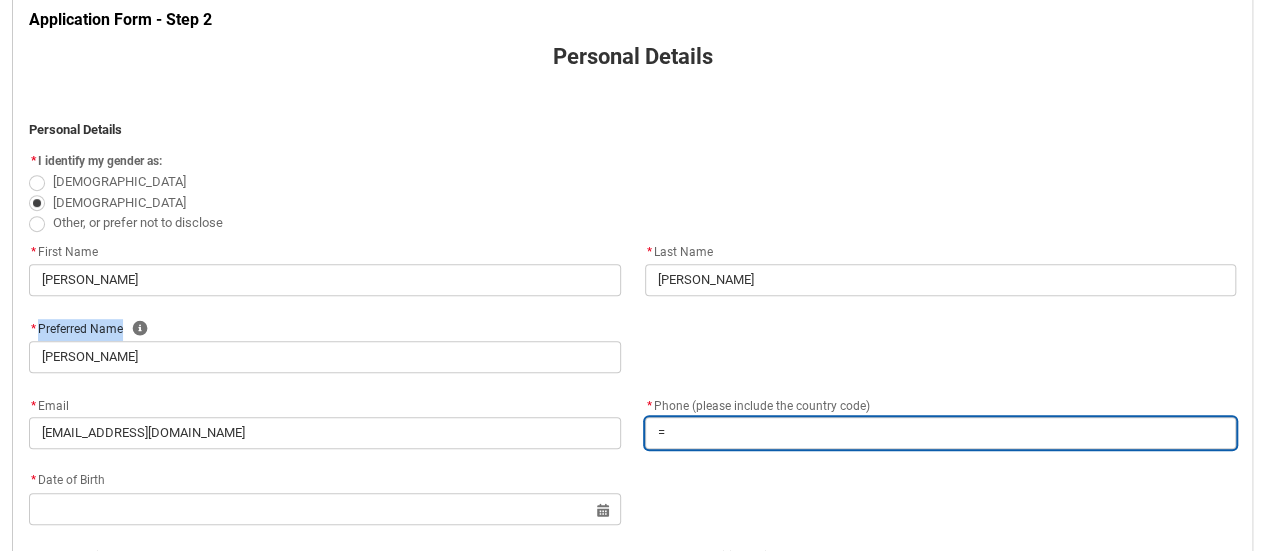 type 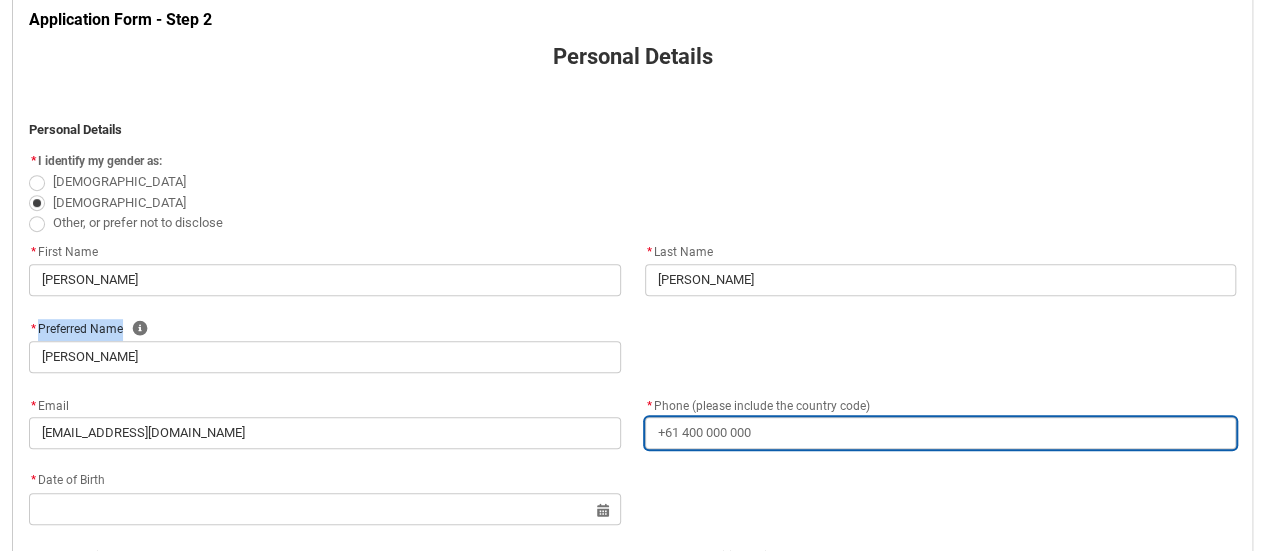 type on "+" 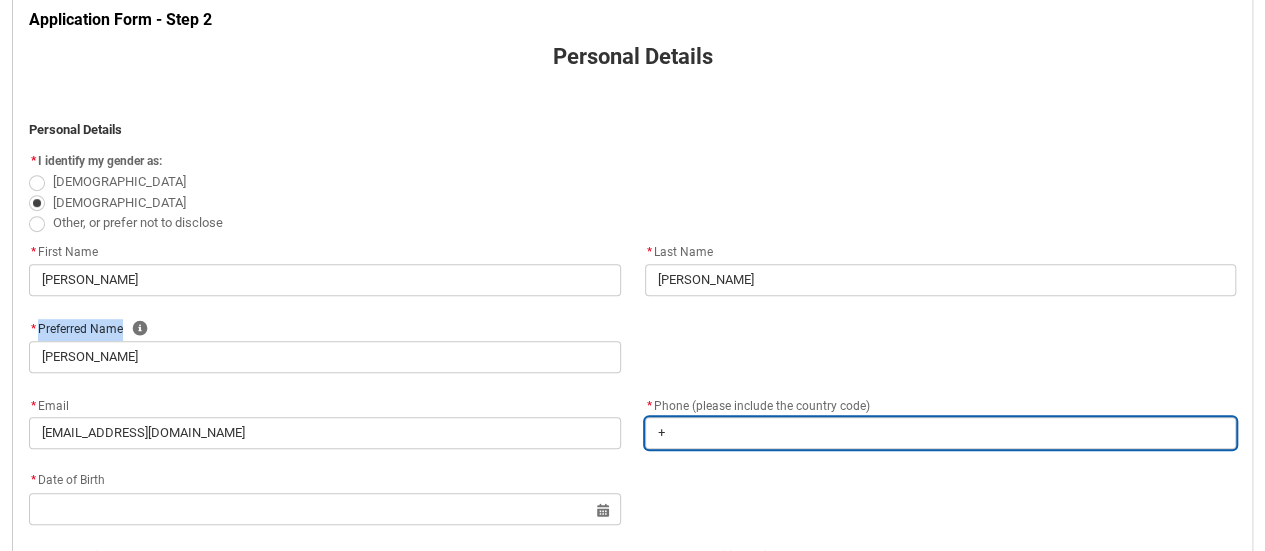 type on "+8" 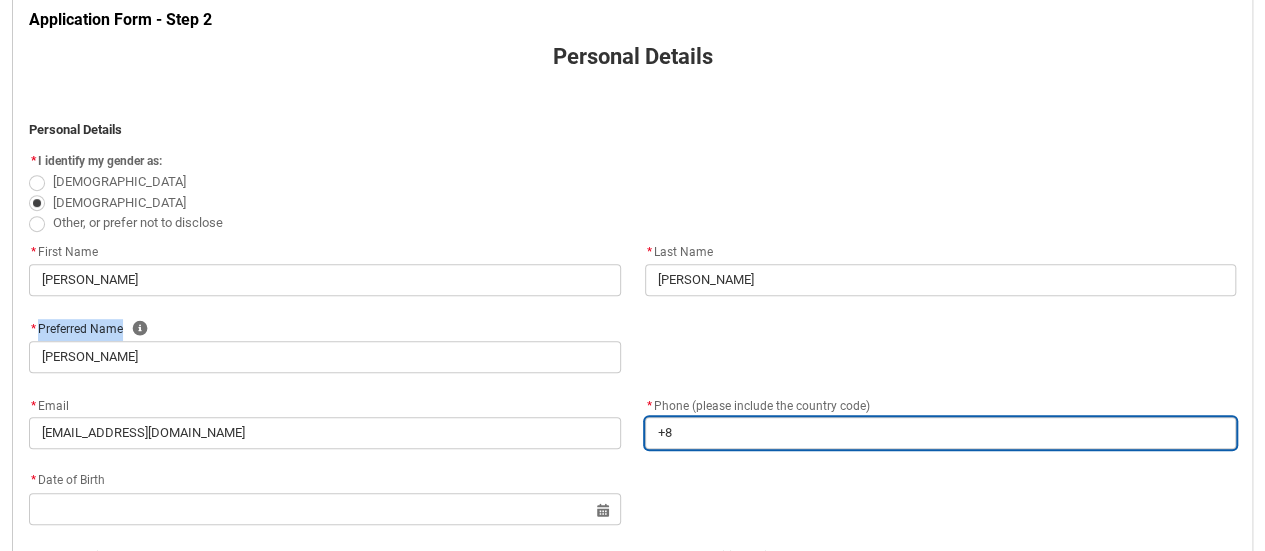 type on "+88" 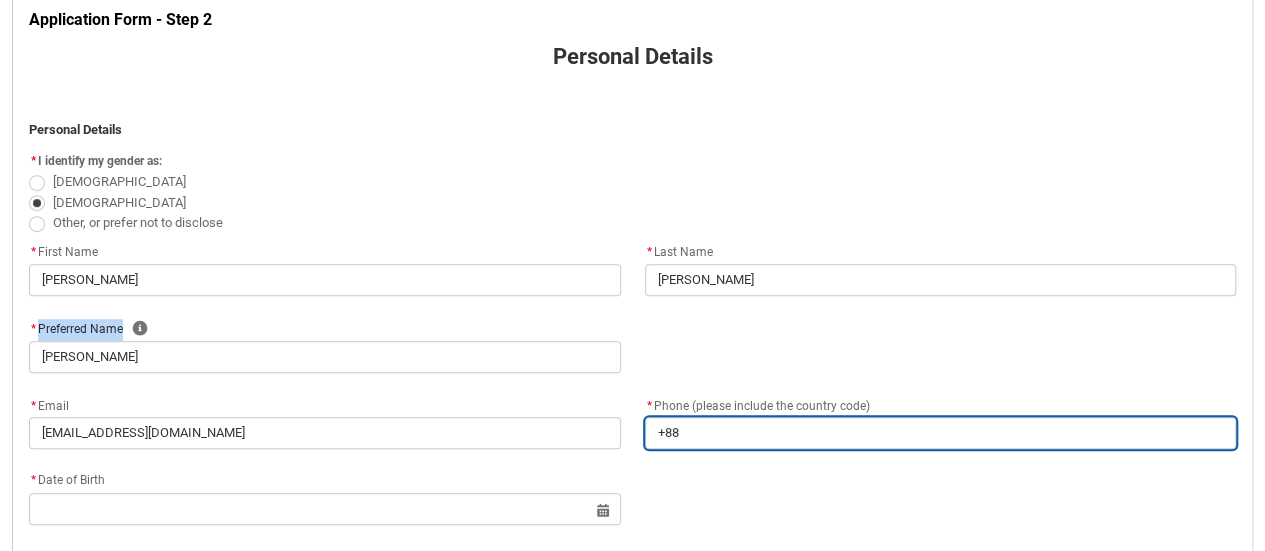 type on "+880" 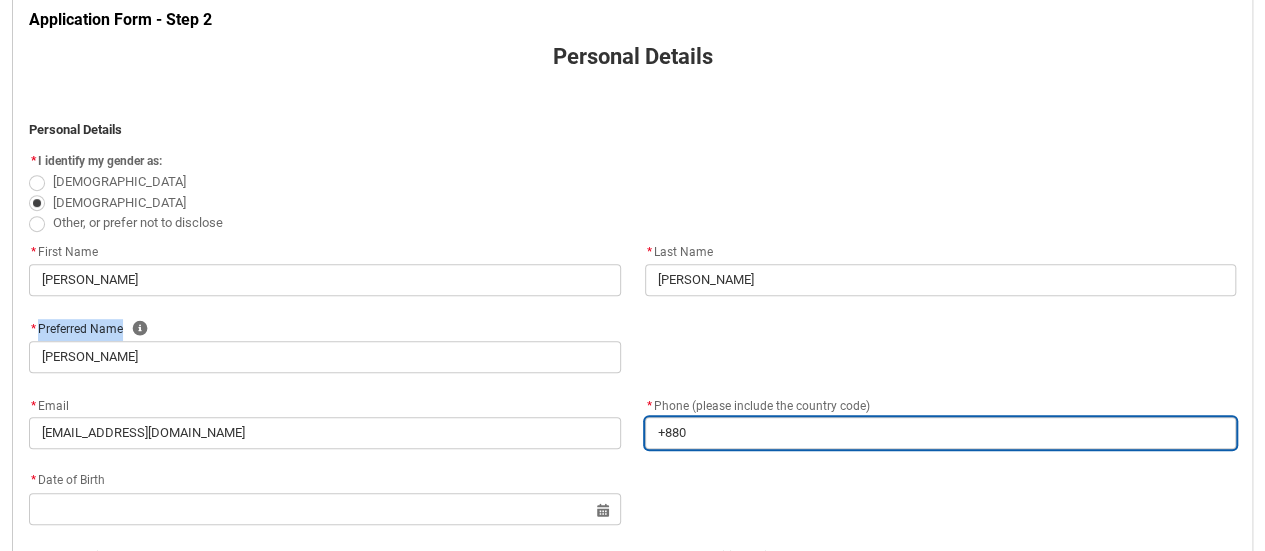 type on "+8800" 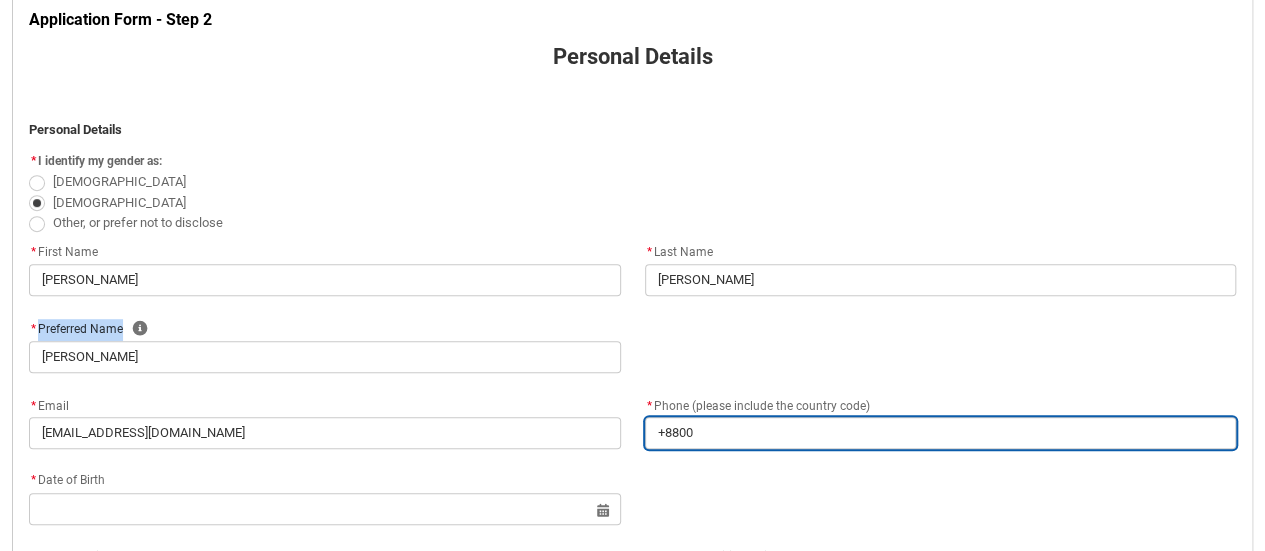 type on "+88001" 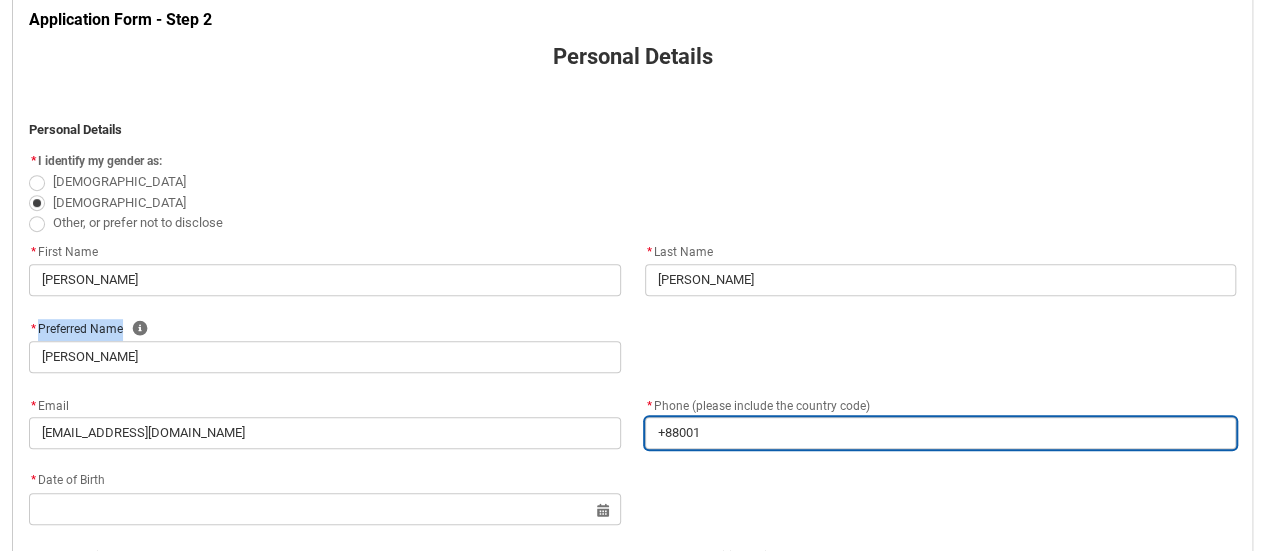 type on "+880013" 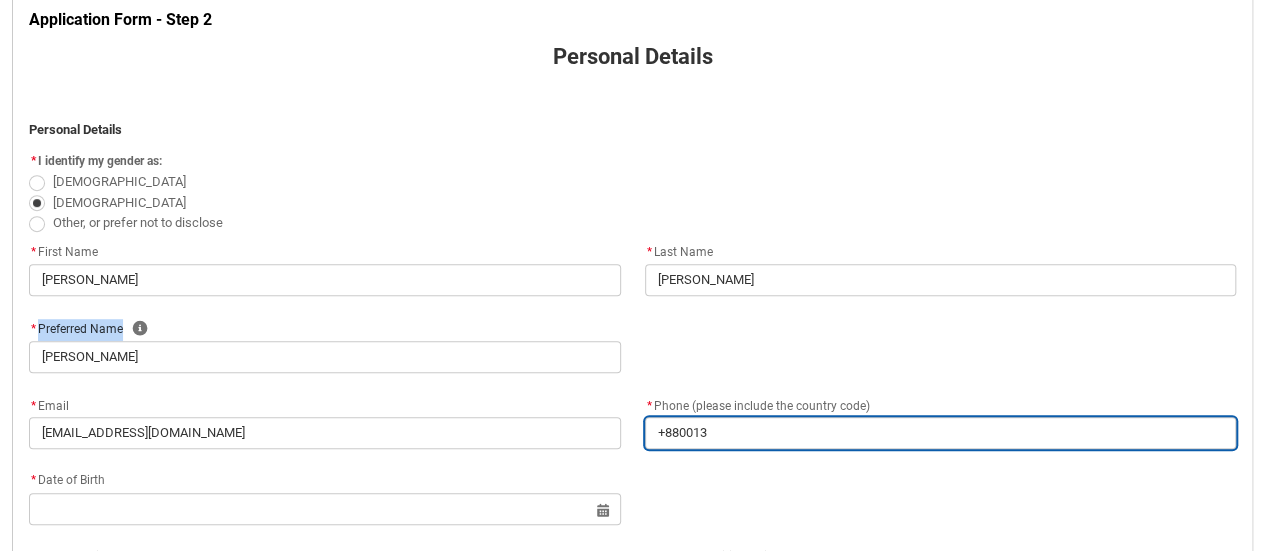 type on "+8800130" 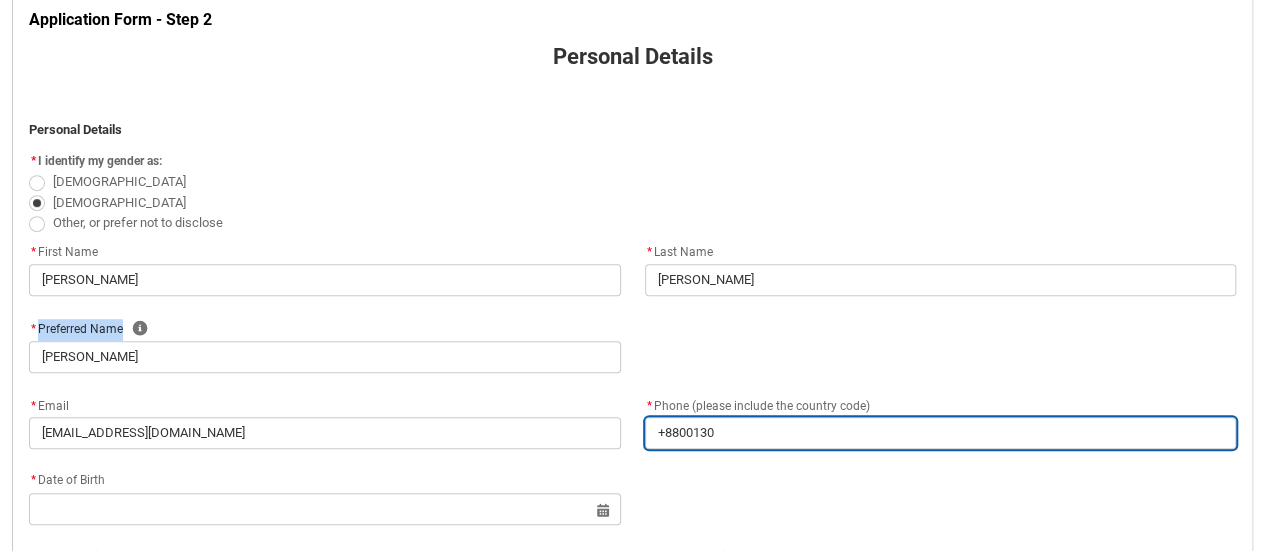 type on "+88001304" 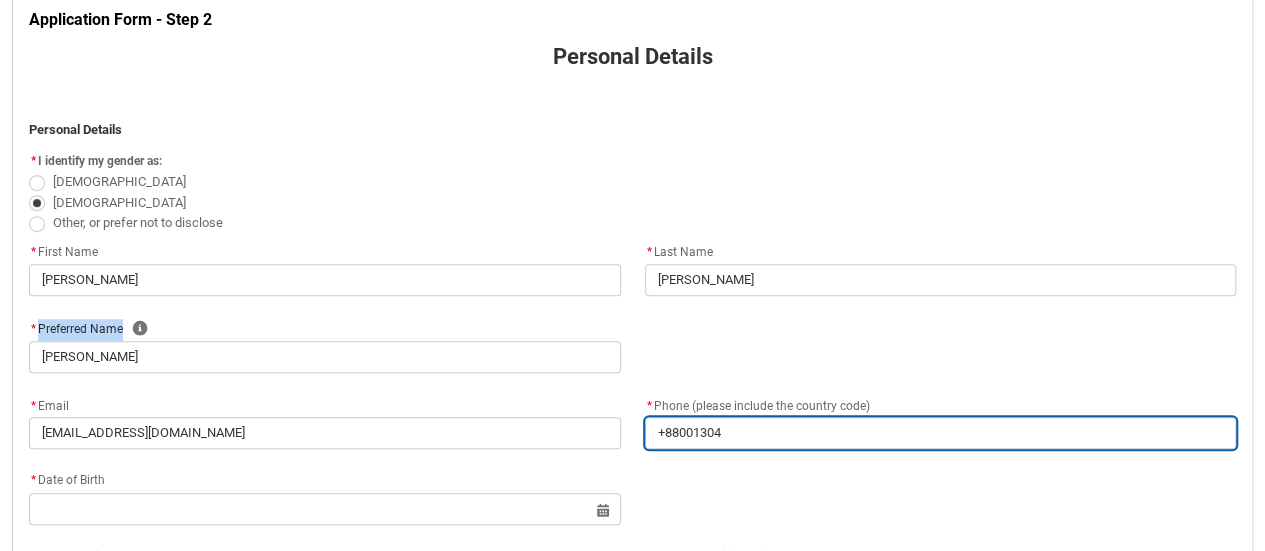 type on "[PHONE_NUMBER]" 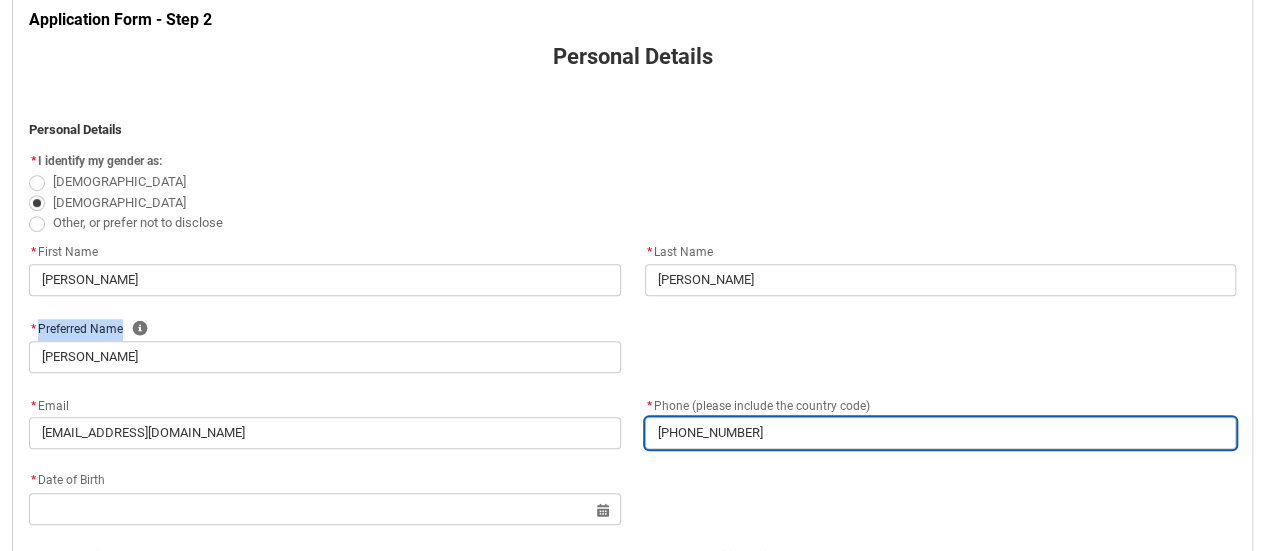 type on "[PHONE_NUMBER]" 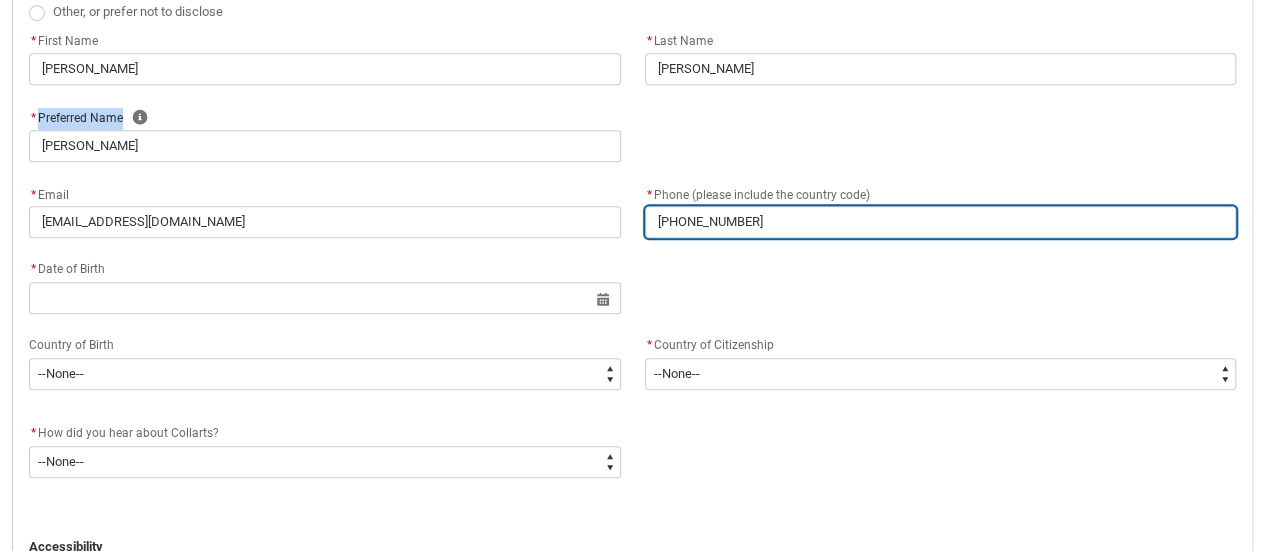 scroll, scrollTop: 612, scrollLeft: 0, axis: vertical 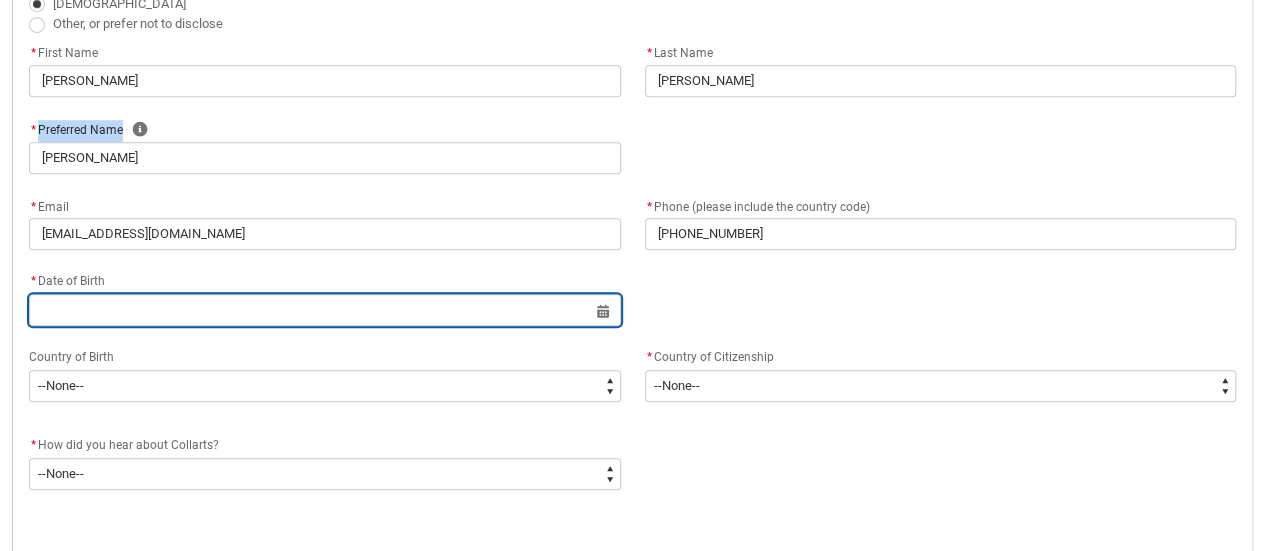 click at bounding box center [325, 310] 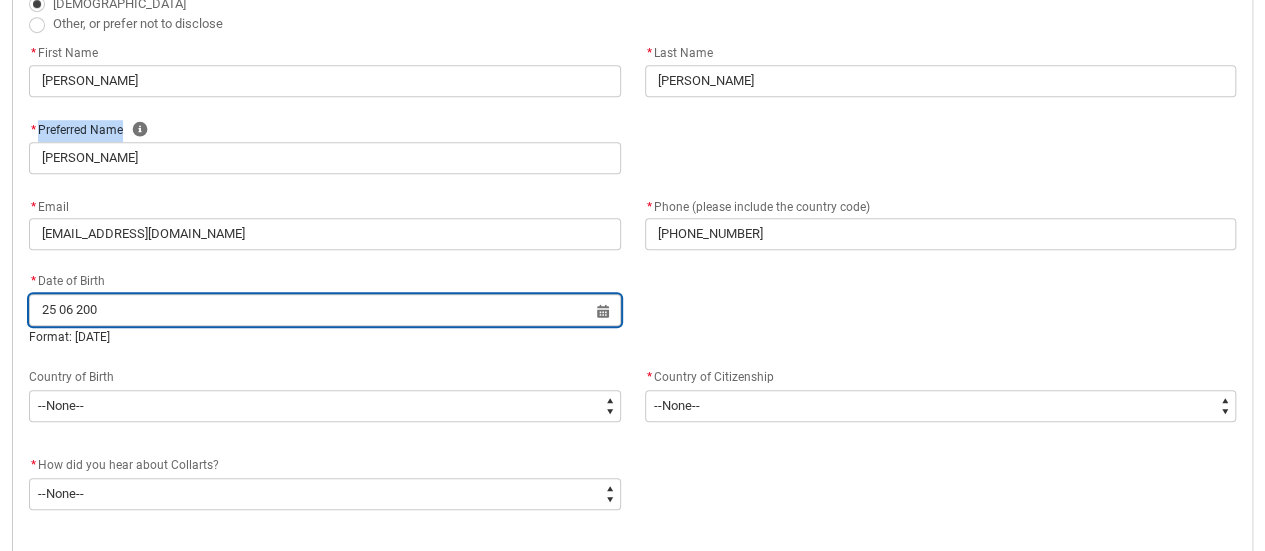 type on "[DATE]" 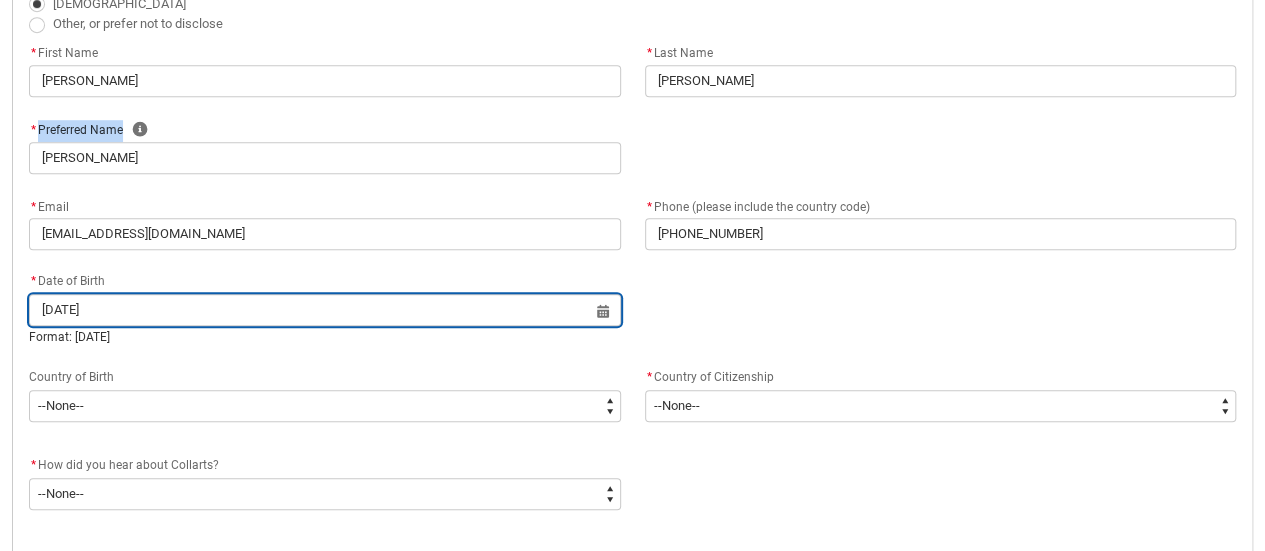 type 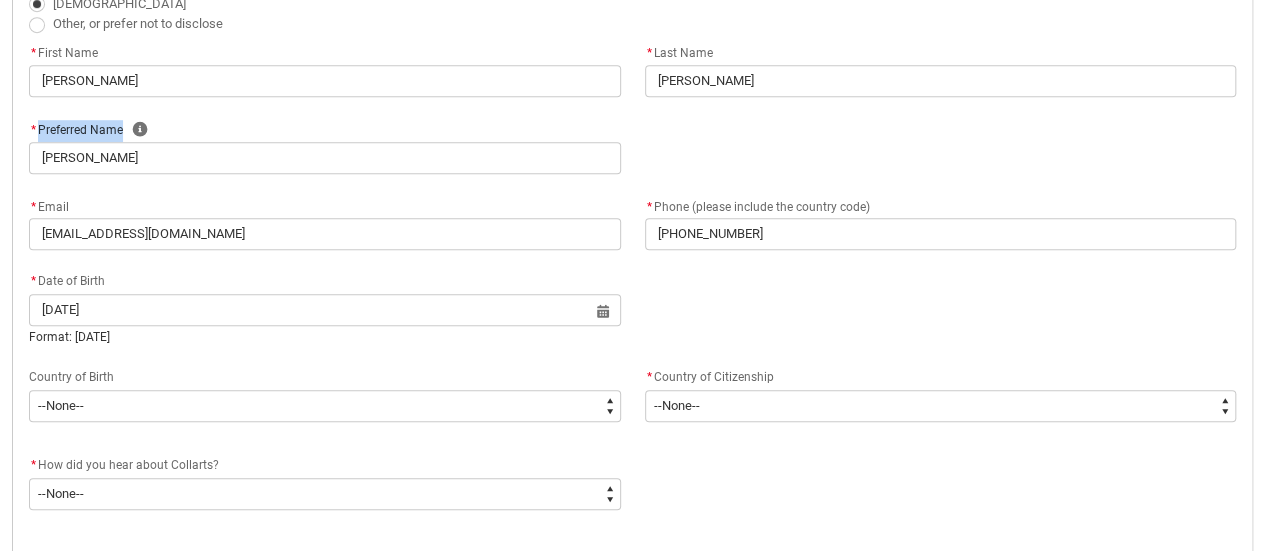 type 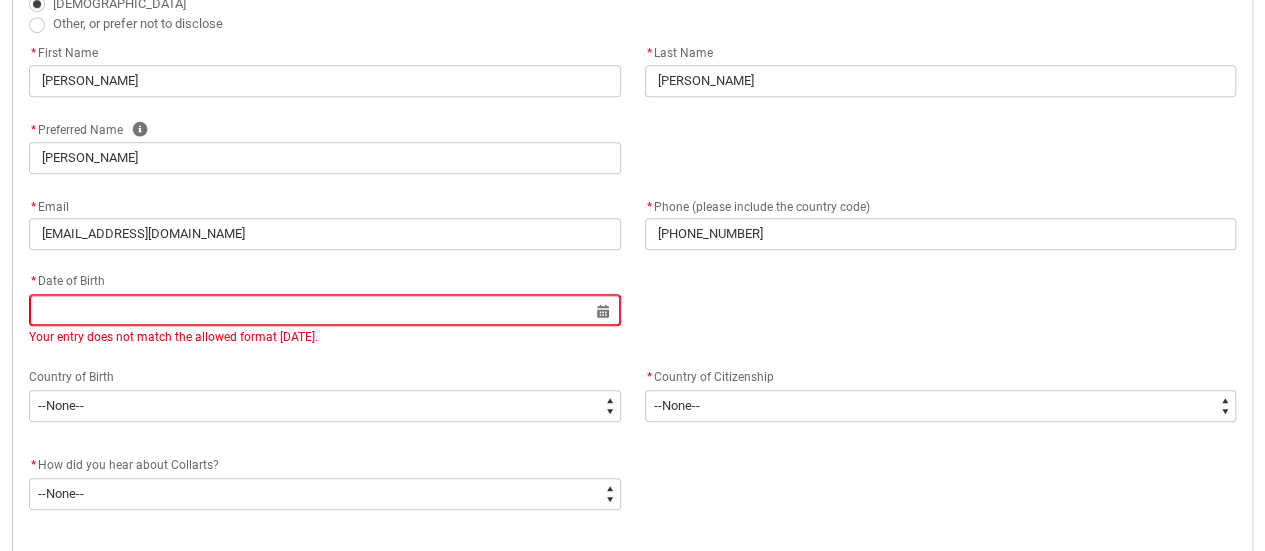 click on "* Date of Birth Select a date for     Your entry does not match the allowed format [DATE]." 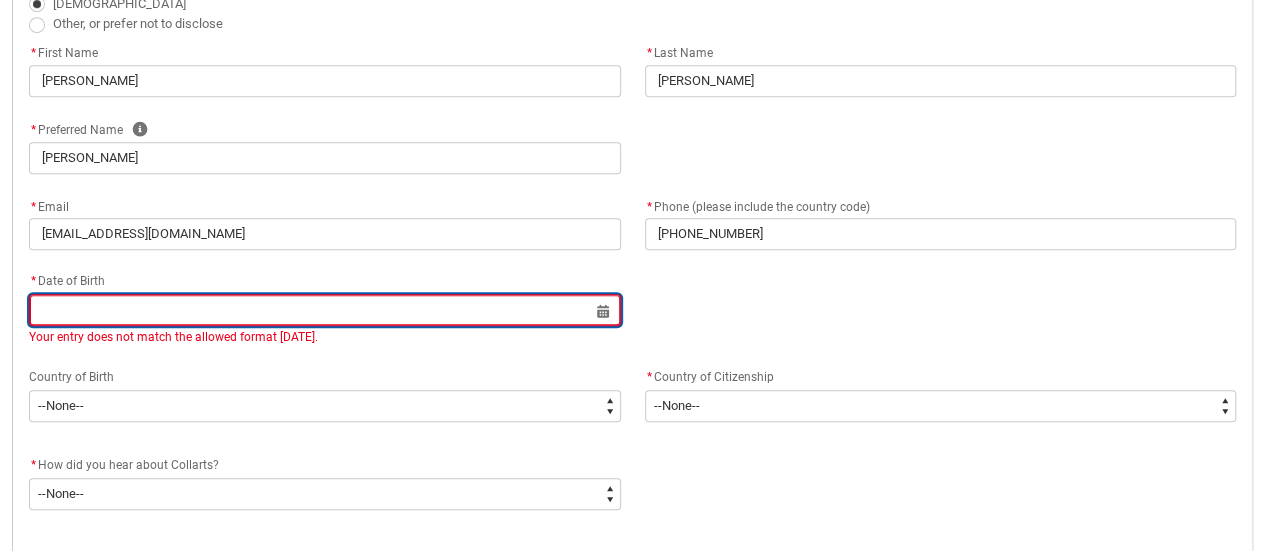 drag, startPoint x: 608, startPoint y: 315, endPoint x: 595, endPoint y: 314, distance: 13.038404 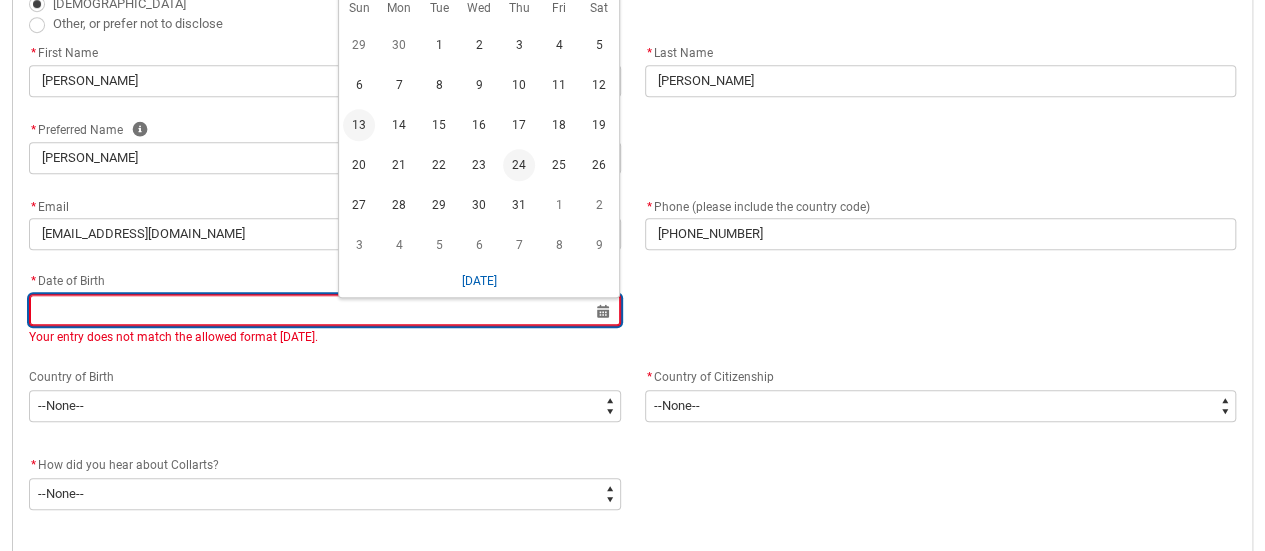 scroll, scrollTop: 0, scrollLeft: 0, axis: both 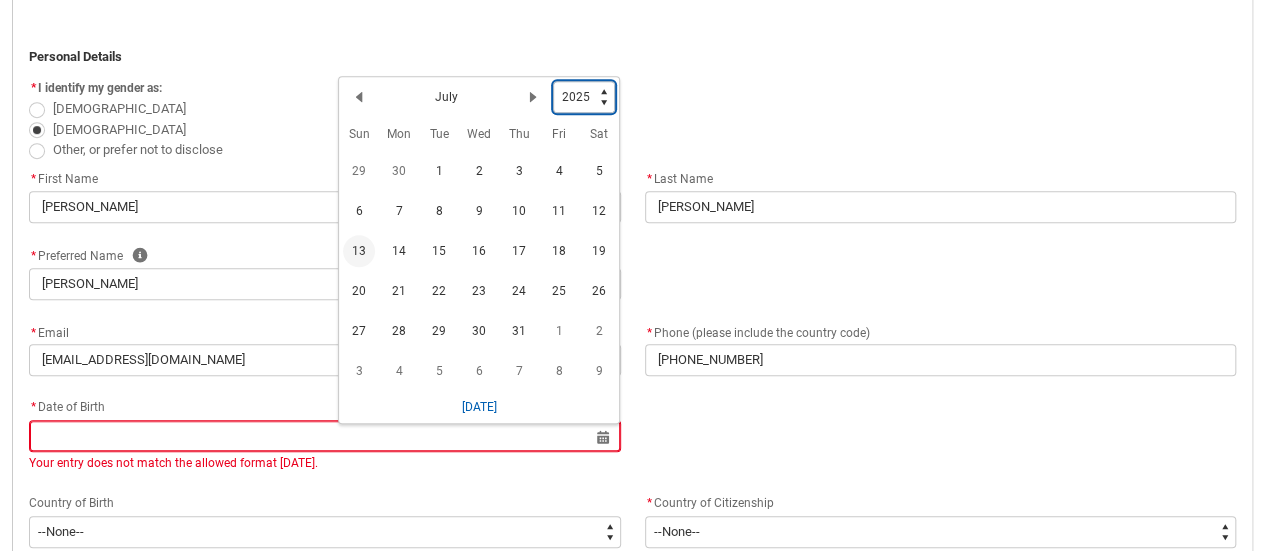 click on "1925 1926 1927 1928 1929 1930 1931 1932 1933 1934 1935 1936 1937 1938 1939 1940 1941 1942 1943 1944 1945 1946 1947 1948 1949 1950 1951 1952 1953 1954 1955 1956 1957 1958 1959 1960 1961 1962 1963 1964 1965 1966 1967 1968 1969 1970 1971 1972 1973 1974 1975 1976 1977 1978 1979 1980 1981 1982 1983 1984 1985 1986 1987 1988 1989 1990 1991 1992 1993 1994 1995 1996 1997 1998 1999 2000 2001 2002 2003 2004 2005 2006 2007 2008 2009 2010 2011 2012 2013 2014 2015 2016 2017 2018 2019 2020 2021 2022 2023 2024 2025 2026 2027 2028 2029 2030 2031 2032 2033 2034 2035 2036 2037 2038 2039 2040 2041 2042 2043 2044 2045 2046 2047 2048 2049 2050 2051 2052 2053 2054 2055 2056 2057 2058 2059 2060 2061 2062 2063 2064 2065 2066 2067 2068 2069 2070 2071 2072 2073 2074 2075 2076 2077 2078 2079 2080 2081 2082 2083 2084 2085 2086 2087 2088 2089 2090 2091 2092 2093 2094 2095 2096 2097 2098 2099 2100 2101 2102 2103 2104 2105 2106 2107 2108 2109 2110 2111 2112 2113 2114 2115 2116 2117 2118 2119 2120 2121 2122 2123 2124 2125" at bounding box center (584, 97) 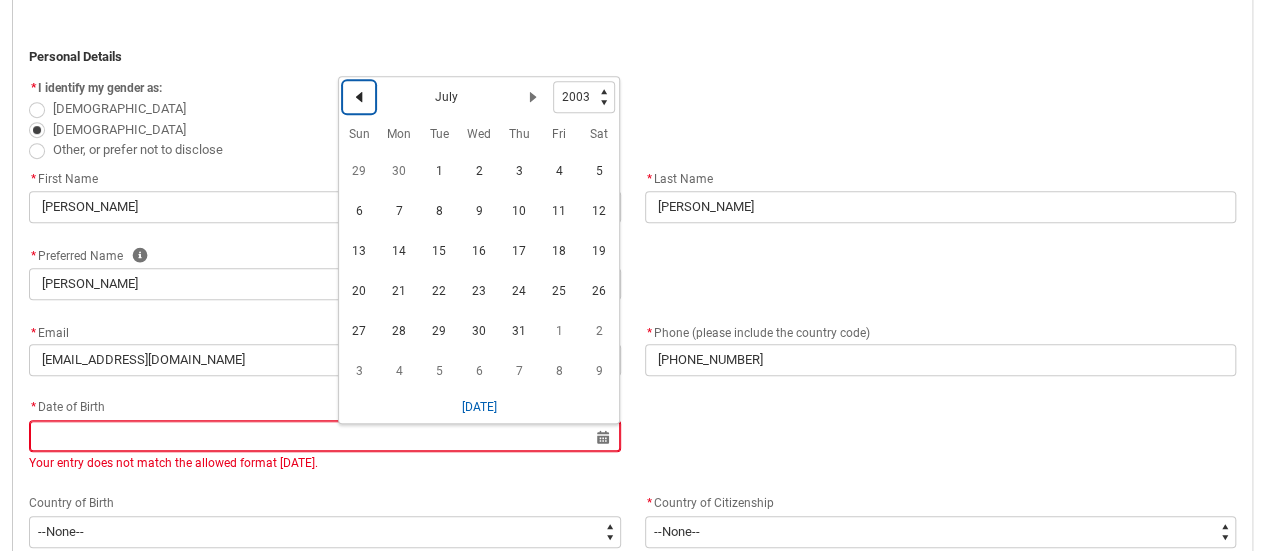 click 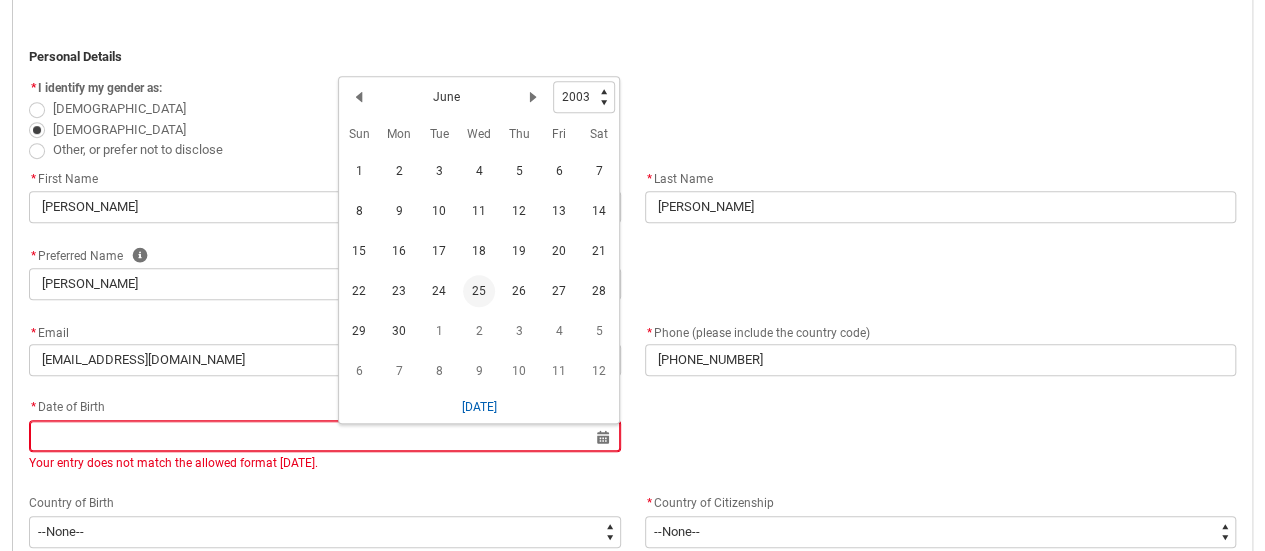 click on "25" 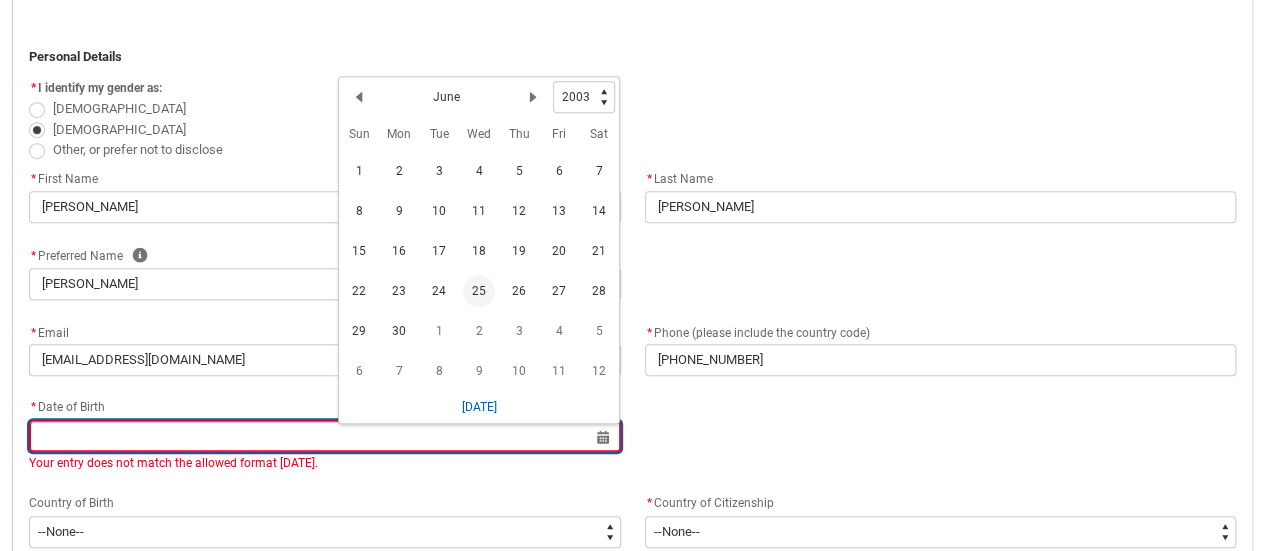 type on "[DATE]" 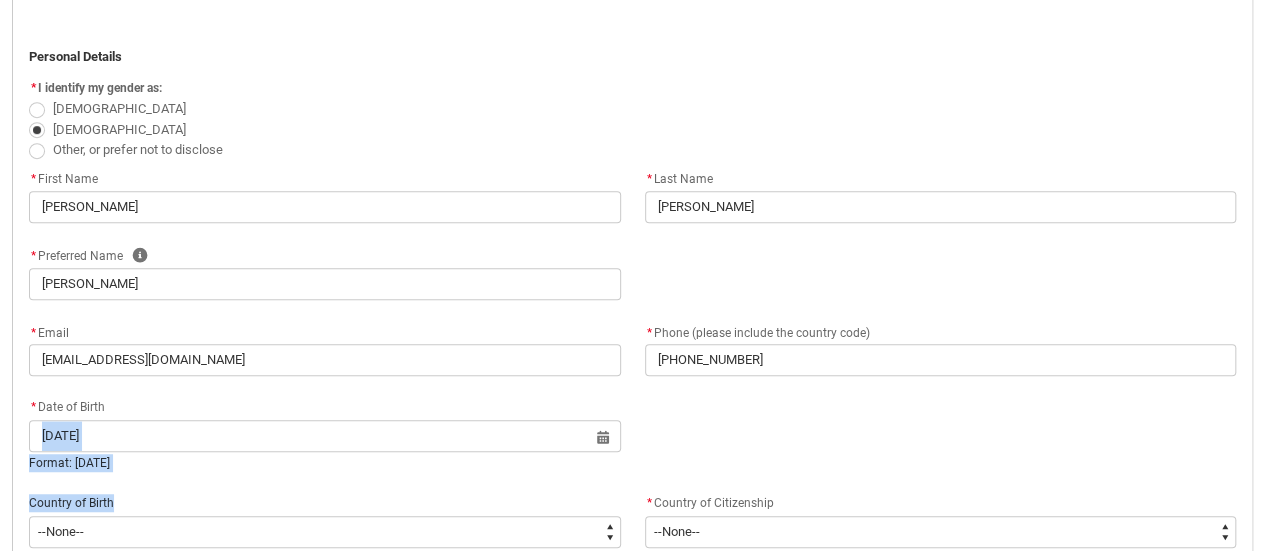 drag, startPoint x: 363, startPoint y: 511, endPoint x: 385, endPoint y: 445, distance: 69.57011 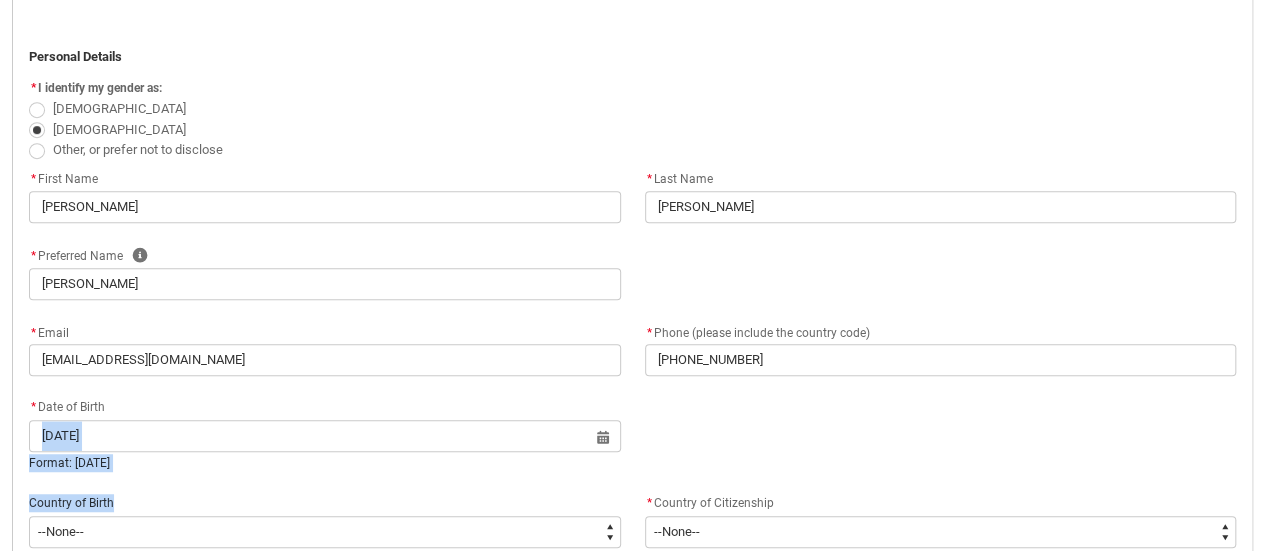 click on "Application Form - Step 2 Personal Details ﻿ Personal Details * I identify my gender as: [DEMOGRAPHIC_DATA] [DEMOGRAPHIC_DATA] Other, or prefer not to disclose * First Name [PERSON_NAME] * Last Name [PERSON_NAME] * Preferred Name Help [PERSON_NAME] * Email [EMAIL_ADDRESS][DOMAIN_NAME] * Phone (please include the country code) [PHONE_NUMBER] * Date of Birth [DEMOGRAPHIC_DATA] Select a date for   Format: [DATE] Country of Birth   --None-- [DEMOGRAPHIC_DATA] [GEOGRAPHIC_DATA] ([DEMOGRAPHIC_DATA]) 7201 [GEOGRAPHIC_DATA] [GEOGRAPHIC_DATA] 8201 [GEOGRAPHIC_DATA] [GEOGRAPHIC_DATA] 7202 [GEOGRAPHIC_DATA] 8403 [GEOGRAPHIC_DATA] [GEOGRAPHIC_DATA] [GEOGRAPHIC_DATA] [GEOGRAPHIC_DATA] [GEOGRAPHIC_DATA] 8203 [GEOGRAPHIC_DATA] [GEOGRAPHIC_DATA] * *" 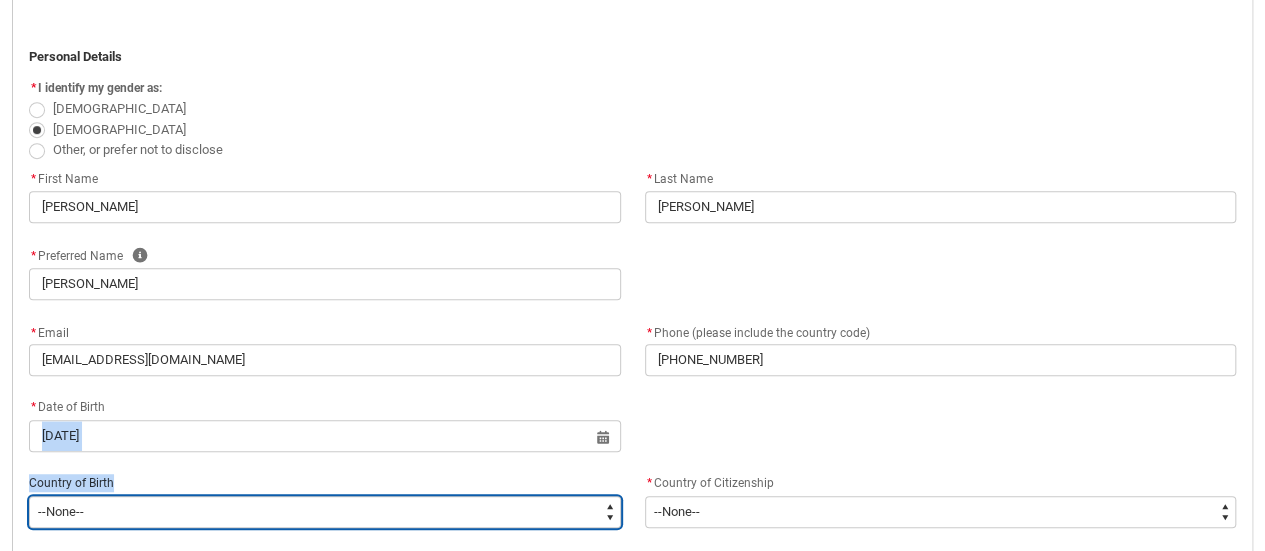 click on "--None-- [GEOGRAPHIC_DATA][PERSON_NAME] ([GEOGRAPHIC_DATA]) 7201 [GEOGRAPHIC_DATA] [GEOGRAPHIC_DATA] 8201 [GEOGRAPHIC_DATA] [GEOGRAPHIC_DATA] 7202 [GEOGRAPHIC_DATA] 8403 [GEOGRAPHIC_DATA] [GEOGRAPHIC_DATA] [GEOGRAPHIC_DATA] 1199 [GEOGRAPHIC_DATA] 8101 [GEOGRAPHIC_DATA] 7102 [GEOGRAPHIC_DATA] 8202 [GEOGRAPHIC_DATA] [GEOGRAPHIC_DATA] [GEOGRAPHIC_DATA] [GEOGRAPHIC_DATA] [GEOGRAPHIC_DATA] [GEOGRAPHIC_DATA] 5102 [GEOGRAPHIC_DATA] 9103 [GEOGRAPHIC_DATA] 8102 [GEOGRAPHIC_DATA] [GEOGRAPHIC_DATA] [GEOGRAPHIC_DATA] 9106 [GEOGRAPHIC_DATA] 8204 [GEOGRAPHIC_DATA] [GEOGRAPHIC_DATA] 6101 [GEOGRAPHIC_DATA] (excludes [GEOGRAPHIC_DATA] and [GEOGRAPHIC_DATA]) 8205 [GEOGRAPHIC_DATA] [GEOGRAPHIC_DATA] [GEOGRAPHIC_DATA]" at bounding box center [325, 512] 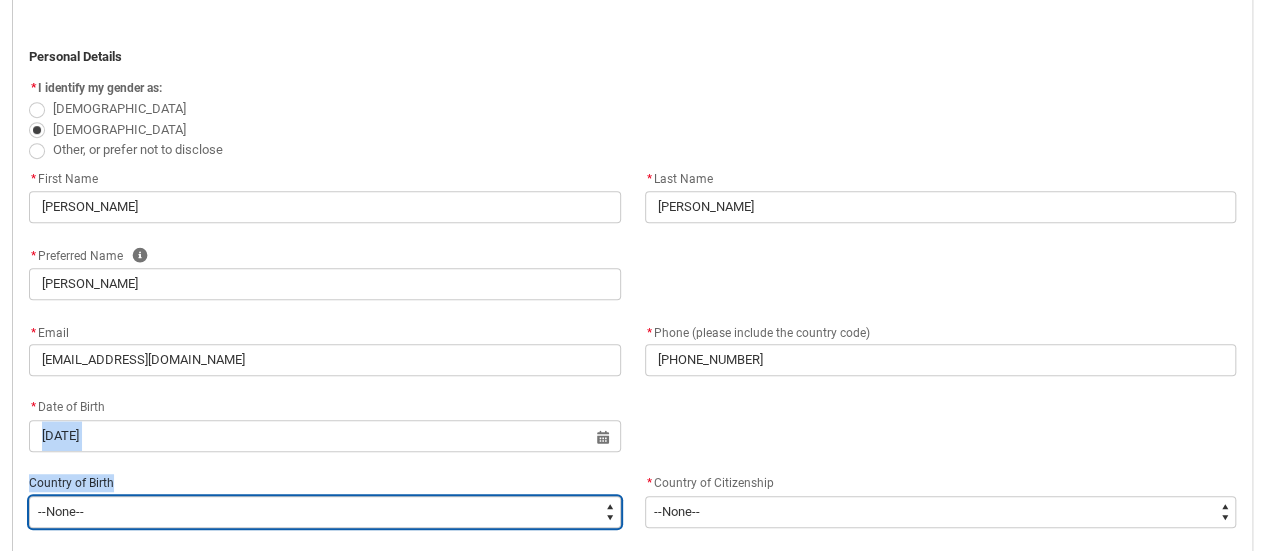 type on "Birth_Country.7101" 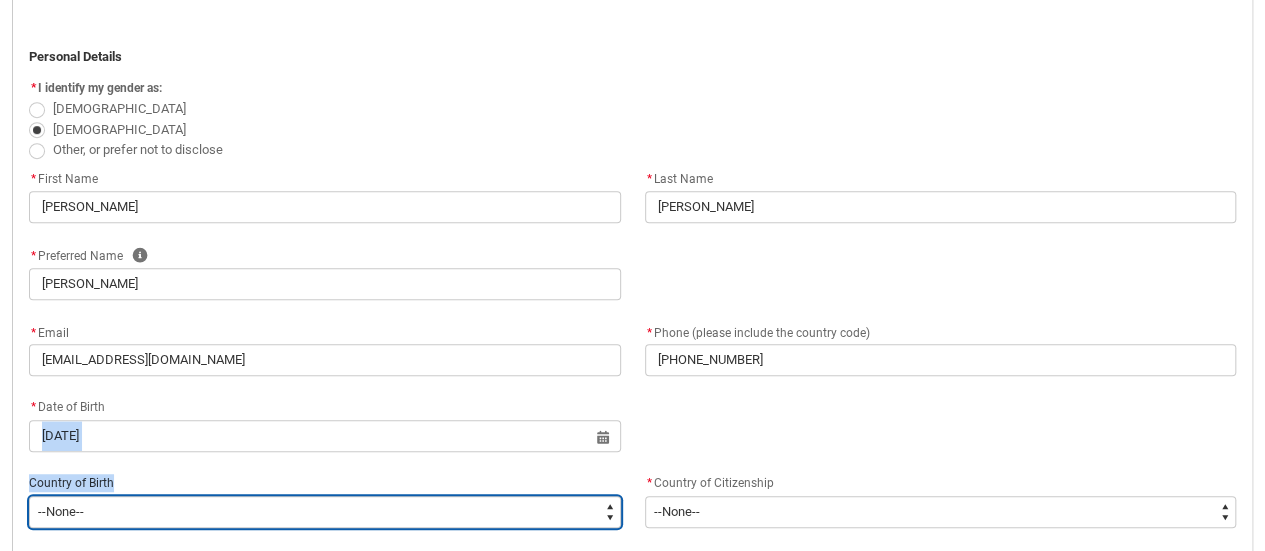 click on "--None-- [GEOGRAPHIC_DATA][PERSON_NAME] ([GEOGRAPHIC_DATA]) 7201 [GEOGRAPHIC_DATA] [GEOGRAPHIC_DATA] 8201 [GEOGRAPHIC_DATA] [GEOGRAPHIC_DATA] 7202 [GEOGRAPHIC_DATA] 8403 [GEOGRAPHIC_DATA] [GEOGRAPHIC_DATA] [GEOGRAPHIC_DATA] 1199 [GEOGRAPHIC_DATA] 8101 [GEOGRAPHIC_DATA] 7102 [GEOGRAPHIC_DATA] 8202 [GEOGRAPHIC_DATA] [GEOGRAPHIC_DATA] [GEOGRAPHIC_DATA] [GEOGRAPHIC_DATA] [GEOGRAPHIC_DATA] [GEOGRAPHIC_DATA] 5102 [GEOGRAPHIC_DATA] 9103 [GEOGRAPHIC_DATA] 8102 [GEOGRAPHIC_DATA] [GEOGRAPHIC_DATA] [GEOGRAPHIC_DATA] 9106 [GEOGRAPHIC_DATA] 8204 [GEOGRAPHIC_DATA] [GEOGRAPHIC_DATA] 6101 [GEOGRAPHIC_DATA] (excludes [GEOGRAPHIC_DATA] and [GEOGRAPHIC_DATA]) 8205 [GEOGRAPHIC_DATA] [GEOGRAPHIC_DATA] [GEOGRAPHIC_DATA]" at bounding box center [325, 512] 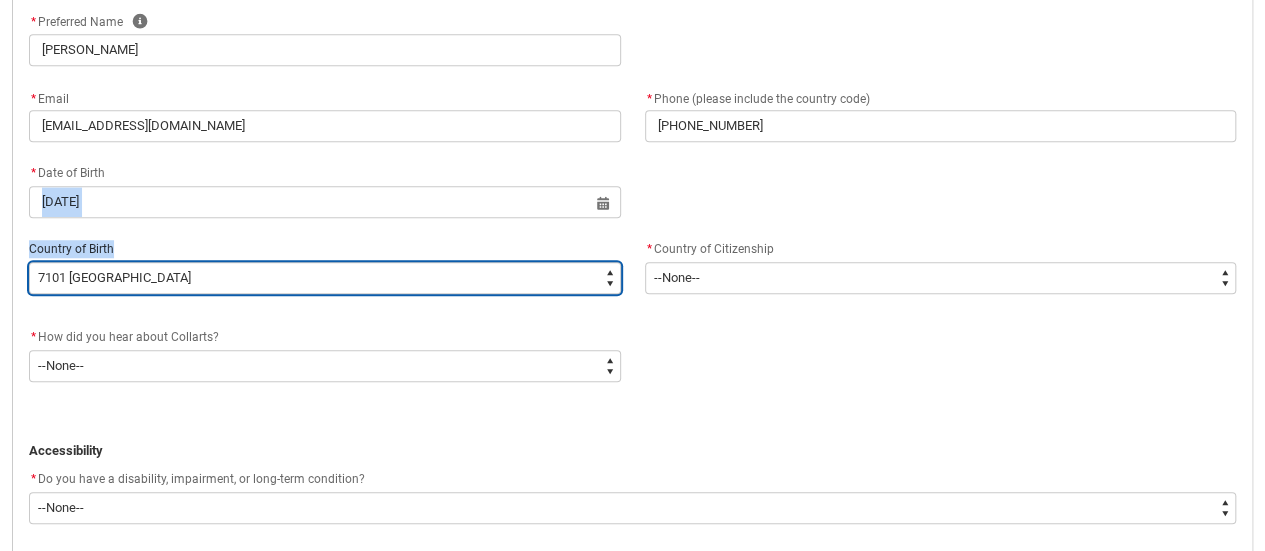 scroll, scrollTop: 739, scrollLeft: 0, axis: vertical 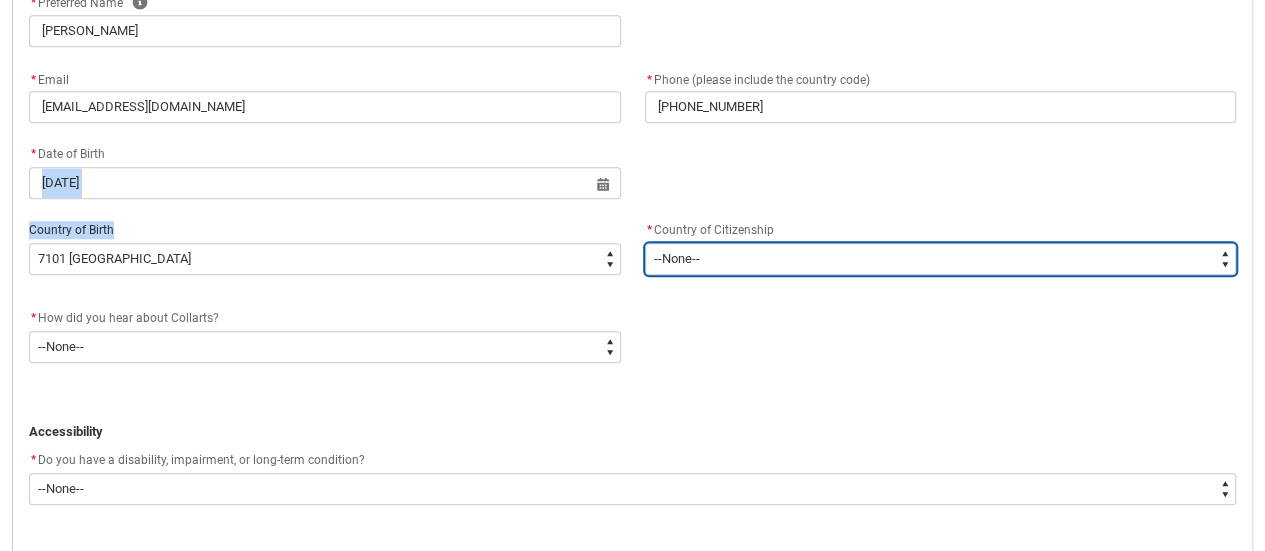 click on "--[GEOGRAPHIC_DATA]-- [GEOGRAPHIC_DATA] [GEOGRAPHIC_DATA] [GEOGRAPHIC_DATA] [GEOGRAPHIC_DATA] [US_STATE] [GEOGRAPHIC_DATA] [GEOGRAPHIC_DATA] [GEOGRAPHIC_DATA] [GEOGRAPHIC_DATA] [GEOGRAPHIC_DATA] [GEOGRAPHIC_DATA] [GEOGRAPHIC_DATA] [GEOGRAPHIC_DATA] [GEOGRAPHIC_DATA] [GEOGRAPHIC_DATA] [GEOGRAPHIC_DATA] [GEOGRAPHIC_DATA] ([GEOGRAPHIC_DATA]) [GEOGRAPHIC_DATA] [GEOGRAPHIC_DATA] [GEOGRAPHIC_DATA] [GEOGRAPHIC_DATA] [GEOGRAPHIC_DATA] [GEOGRAPHIC_DATA] [GEOGRAPHIC_DATA] [GEOGRAPHIC_DATA] [GEOGRAPHIC_DATA] [GEOGRAPHIC_DATA] (Plurinational State of) [GEOGRAPHIC_DATA] [GEOGRAPHIC_DATA] [GEOGRAPHIC_DATA] [GEOGRAPHIC_DATA] [GEOGRAPHIC_DATA] [GEOGRAPHIC_DATA] [GEOGRAPHIC_DATA] ([GEOGRAPHIC_DATA]) [GEOGRAPHIC_DATA] [GEOGRAPHIC_DATA] [GEOGRAPHIC_DATA] [GEOGRAPHIC_DATA] [GEOGRAPHIC_DATA] [GEOGRAPHIC_DATA] [GEOGRAPHIC_DATA] [GEOGRAPHIC_DATA] [GEOGRAPHIC_DATA] [GEOGRAPHIC_DATA] [GEOGRAPHIC_DATA] and [GEOGRAPHIC_DATA] [GEOGRAPHIC_DATA] ([GEOGRAPHIC_DATA]) [GEOGRAPHIC_DATA] ([GEOGRAPHIC_DATA]) [GEOGRAPHIC_DATA] [GEOGRAPHIC_DATA] [GEOGRAPHIC_DATA] [GEOGRAPHIC_DATA] Cocos ([GEOGRAPHIC_DATA] ([GEOGRAPHIC_DATA]) [GEOGRAPHIC_DATA] [GEOGRAPHIC_DATA] (the) [GEOGRAPHIC_DATA] ([GEOGRAPHIC_DATA]) [GEOGRAPHIC_DATA] ([GEOGRAPHIC_DATA]) [GEOGRAPHIC_DATA] ([GEOGRAPHIC_DATA]) [GEOGRAPHIC_DATA] [GEOGRAPHIC_DATA] [GEOGRAPHIC_DATA] [GEOGRAPHIC_DATA] [GEOGRAPHIC_DATA] [GEOGRAPHIC_DATA] [GEOGRAPHIC_DATA] ([GEOGRAPHIC_DATA]) [GEOGRAPHIC_DATA] [GEOGRAPHIC_DATA] [GEOGRAPHIC_DATA] [GEOGRAPHIC_DATA] [GEOGRAPHIC_DATA] [GEOGRAPHIC_DATA] ([GEOGRAPHIC_DATA]) [GEOGRAPHIC_DATA] [GEOGRAPHIC_DATA] [GEOGRAPHIC_DATA] [GEOGRAPHIC_DATA] [GEOGRAPHIC_DATA] [GEOGRAPHIC_DATA] [GEOGRAPHIC_DATA]" at bounding box center [941, 259] 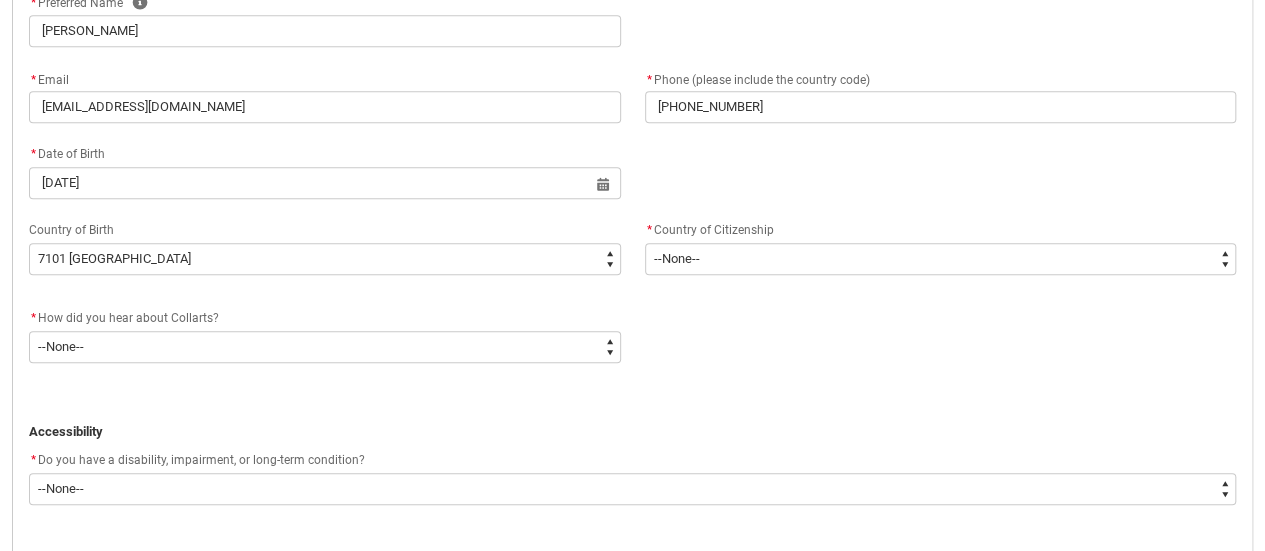 click on "* How did you hear about Collarts? *   --None-- Advertising - Facebook Advertising - Google Advertising - Instagram Advertising - YouTube Advertising - Other Career Advisor Career Expo Collarts Newsletter/Email Collarts Website Festivals/Events Freeza/Amplified In the Media Online Search (Google) Radio Signage Socials (Facebook, Instagram, TikTok, LinkedIn etc) Spotify VET course at school VTAC Word of mouth Workshops at Collarts Workshops at school Other" 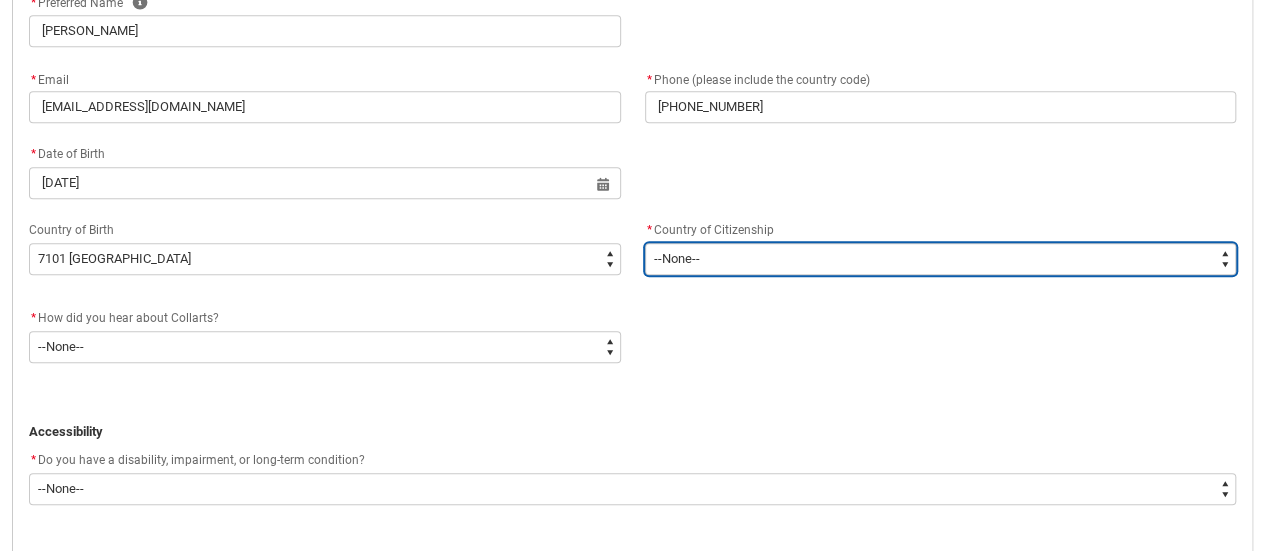 click on "--[GEOGRAPHIC_DATA]-- [GEOGRAPHIC_DATA] [GEOGRAPHIC_DATA] [GEOGRAPHIC_DATA] [GEOGRAPHIC_DATA] [US_STATE] [GEOGRAPHIC_DATA] [GEOGRAPHIC_DATA] [GEOGRAPHIC_DATA] [GEOGRAPHIC_DATA] [GEOGRAPHIC_DATA] [GEOGRAPHIC_DATA] [GEOGRAPHIC_DATA] [GEOGRAPHIC_DATA] [GEOGRAPHIC_DATA] [GEOGRAPHIC_DATA] [GEOGRAPHIC_DATA] [GEOGRAPHIC_DATA] ([GEOGRAPHIC_DATA]) [GEOGRAPHIC_DATA] [GEOGRAPHIC_DATA] [GEOGRAPHIC_DATA] [GEOGRAPHIC_DATA] [GEOGRAPHIC_DATA] [GEOGRAPHIC_DATA] [GEOGRAPHIC_DATA] [GEOGRAPHIC_DATA] [GEOGRAPHIC_DATA] [GEOGRAPHIC_DATA] (Plurinational State of) [GEOGRAPHIC_DATA] [GEOGRAPHIC_DATA] [GEOGRAPHIC_DATA] [GEOGRAPHIC_DATA] [GEOGRAPHIC_DATA] [GEOGRAPHIC_DATA] [GEOGRAPHIC_DATA] ([GEOGRAPHIC_DATA]) [GEOGRAPHIC_DATA] [GEOGRAPHIC_DATA] [GEOGRAPHIC_DATA] [GEOGRAPHIC_DATA] [GEOGRAPHIC_DATA] [GEOGRAPHIC_DATA] [GEOGRAPHIC_DATA] [GEOGRAPHIC_DATA] [GEOGRAPHIC_DATA] [GEOGRAPHIC_DATA] [GEOGRAPHIC_DATA] and [GEOGRAPHIC_DATA] [GEOGRAPHIC_DATA] ([GEOGRAPHIC_DATA]) [GEOGRAPHIC_DATA] ([GEOGRAPHIC_DATA]) [GEOGRAPHIC_DATA] [GEOGRAPHIC_DATA] [GEOGRAPHIC_DATA] [GEOGRAPHIC_DATA] Cocos ([GEOGRAPHIC_DATA] ([GEOGRAPHIC_DATA]) [GEOGRAPHIC_DATA] [GEOGRAPHIC_DATA] (the) [GEOGRAPHIC_DATA] ([GEOGRAPHIC_DATA]) [GEOGRAPHIC_DATA] ([GEOGRAPHIC_DATA]) [GEOGRAPHIC_DATA] ([GEOGRAPHIC_DATA]) [GEOGRAPHIC_DATA] [GEOGRAPHIC_DATA] [GEOGRAPHIC_DATA] [GEOGRAPHIC_DATA] [GEOGRAPHIC_DATA] [GEOGRAPHIC_DATA] [GEOGRAPHIC_DATA] ([GEOGRAPHIC_DATA]) [GEOGRAPHIC_DATA] [GEOGRAPHIC_DATA] [GEOGRAPHIC_DATA] [GEOGRAPHIC_DATA] [GEOGRAPHIC_DATA] [GEOGRAPHIC_DATA] ([GEOGRAPHIC_DATA]) [GEOGRAPHIC_DATA] [GEOGRAPHIC_DATA] [GEOGRAPHIC_DATA] [GEOGRAPHIC_DATA] [GEOGRAPHIC_DATA] [GEOGRAPHIC_DATA] [GEOGRAPHIC_DATA]" at bounding box center (941, 259) 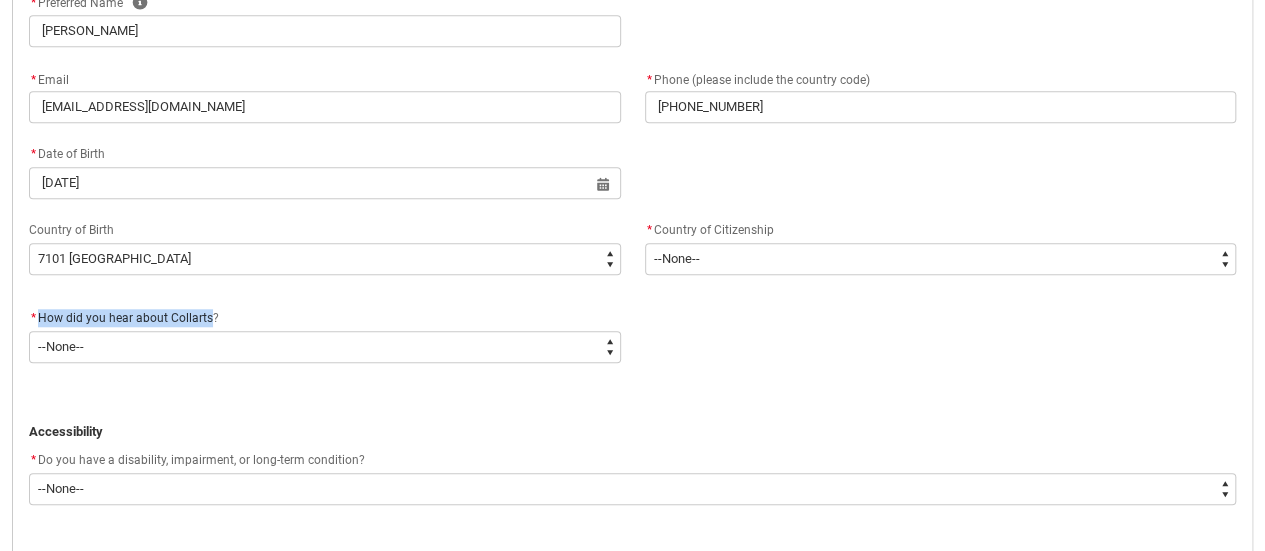 drag, startPoint x: 207, startPoint y: 315, endPoint x: 42, endPoint y: 313, distance: 165.01212 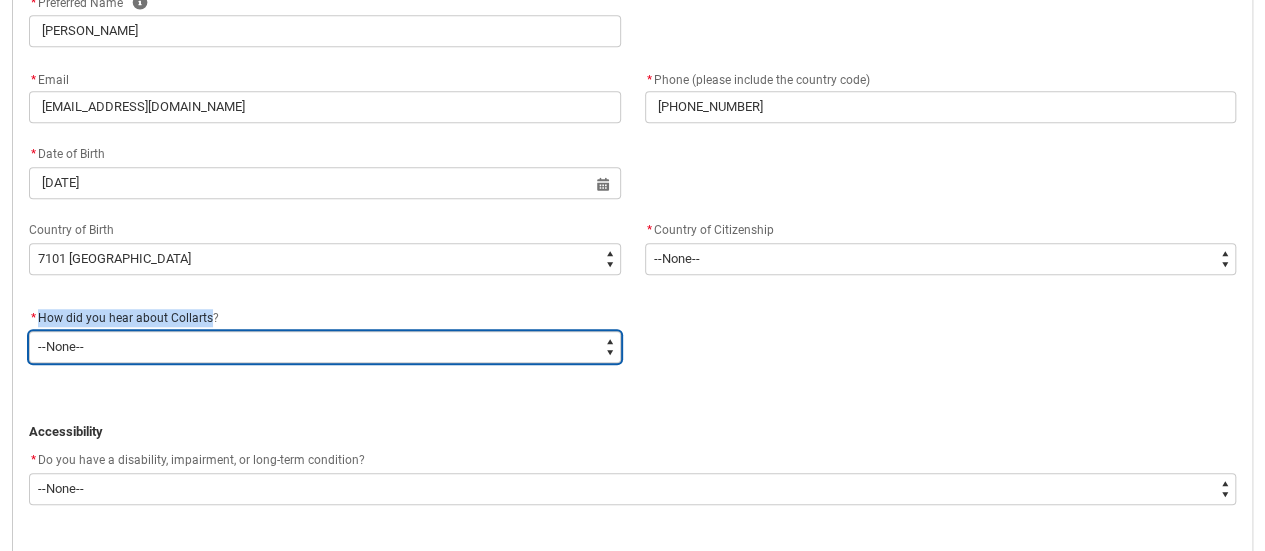 click on "--None-- Advertising - Facebook Advertising - Google Advertising - Instagram Advertising - YouTube Advertising - Other Career Advisor Career Expo Collarts Newsletter/Email Collarts Website Festivals/Events Freeza/Amplified In the Media Online Search (Google) Radio Signage Socials (Facebook, Instagram, TikTok, LinkedIn etc) Spotify VET course at school VTAC Word of mouth Workshops at Collarts Workshops at school Other" at bounding box center [325, 347] 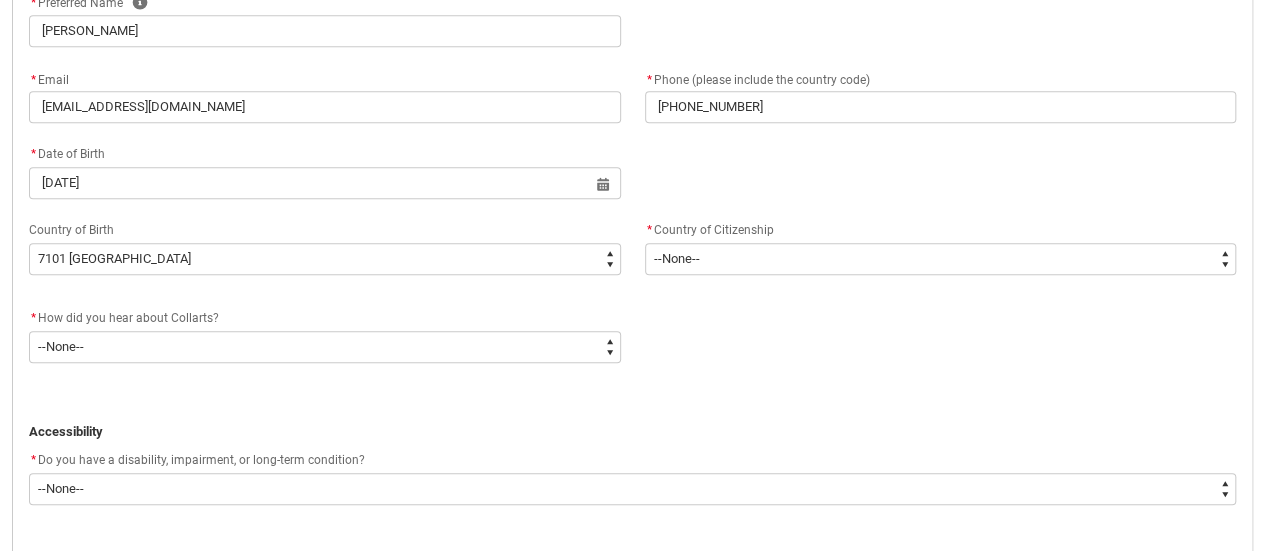 drag, startPoint x: 937, startPoint y: 430, endPoint x: 918, endPoint y: 422, distance: 20.615528 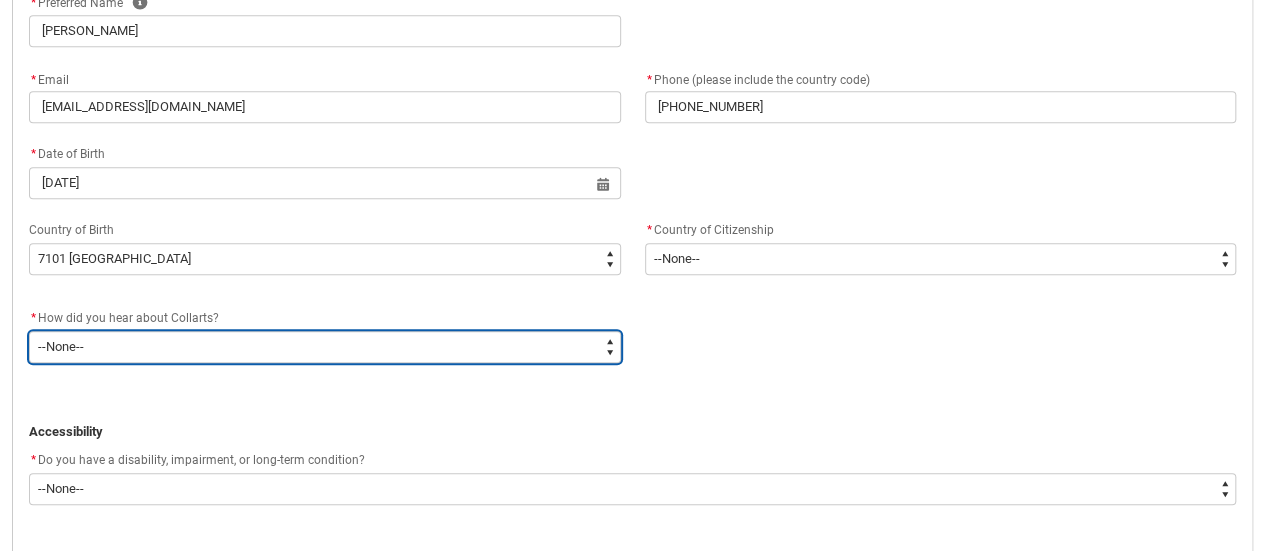 click on "--None-- Advertising - Facebook Advertising - Google Advertising - Instagram Advertising - YouTube Advertising - Other Career Advisor Career Expo Collarts Newsletter/Email Collarts Website Festivals/Events Freeza/Amplified In the Media Online Search (Google) Radio Signage Socials (Facebook, Instagram, TikTok, LinkedIn etc) Spotify VET course at school VTAC Word of mouth Workshops at Collarts Workshops at school Other" at bounding box center (325, 347) 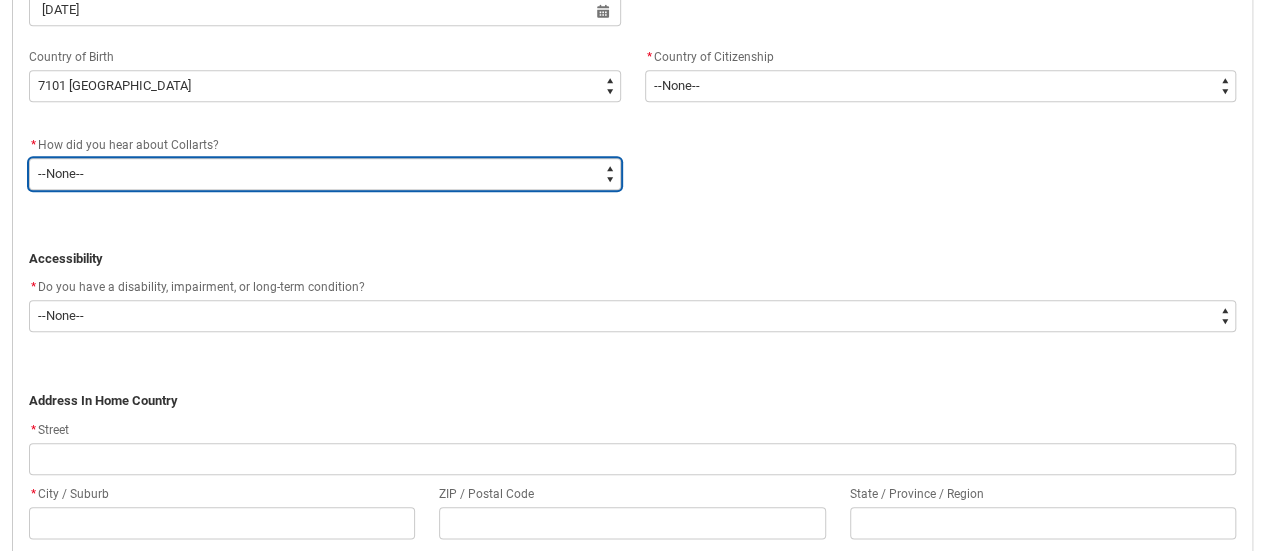 scroll, scrollTop: 924, scrollLeft: 0, axis: vertical 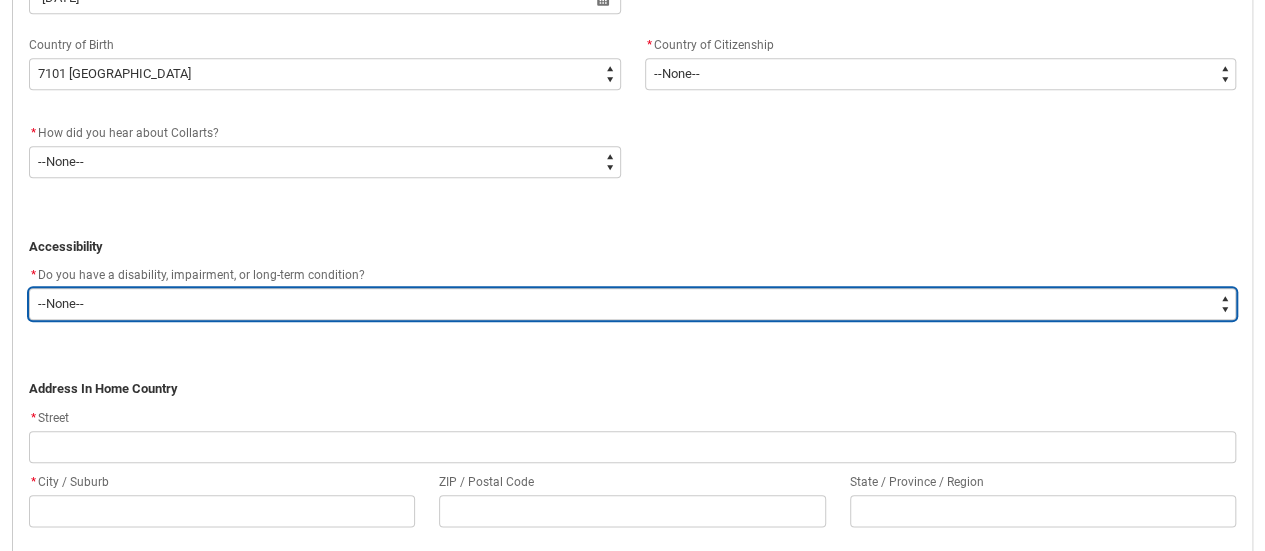 click on "--None-- Yes No" at bounding box center (632, 304) 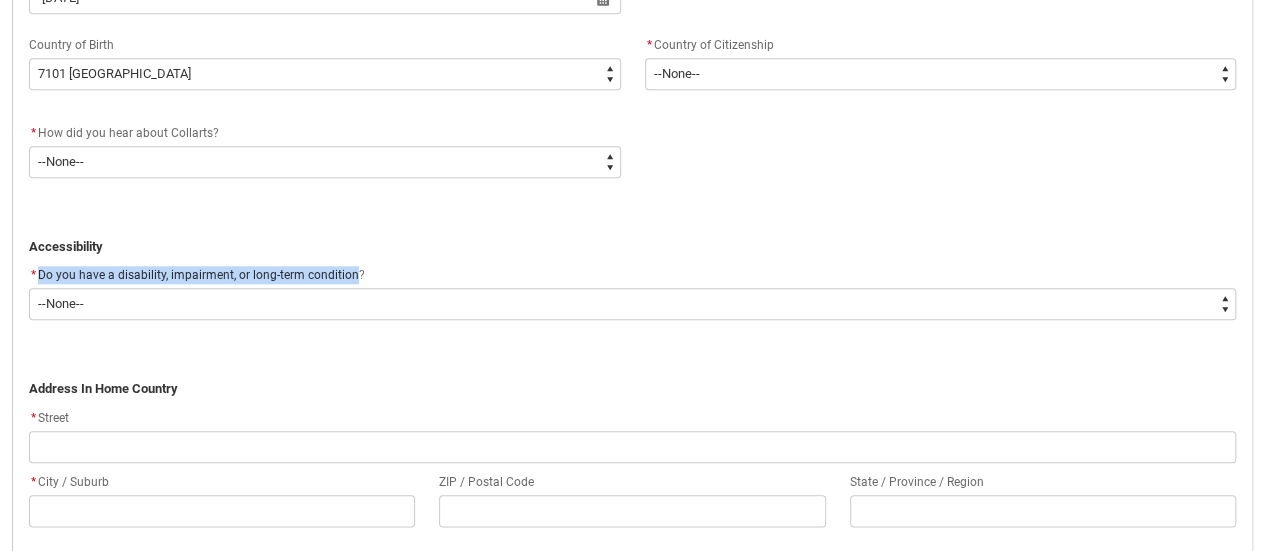 drag, startPoint x: 348, startPoint y: 273, endPoint x: 40, endPoint y: 285, distance: 308.23367 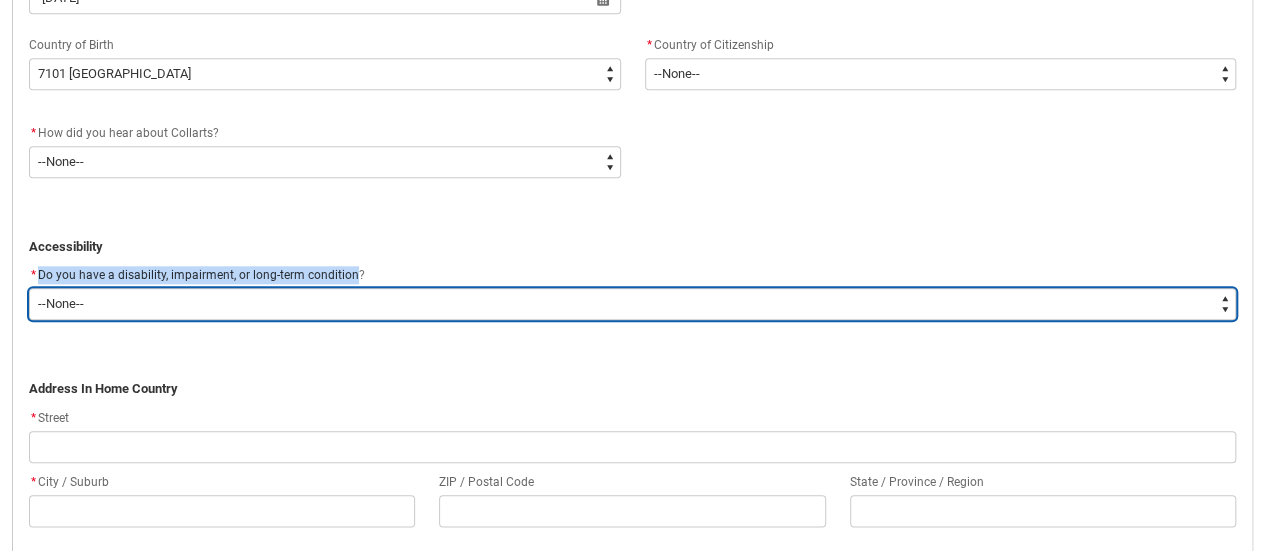click on "--None-- Yes No" at bounding box center (632, 304) 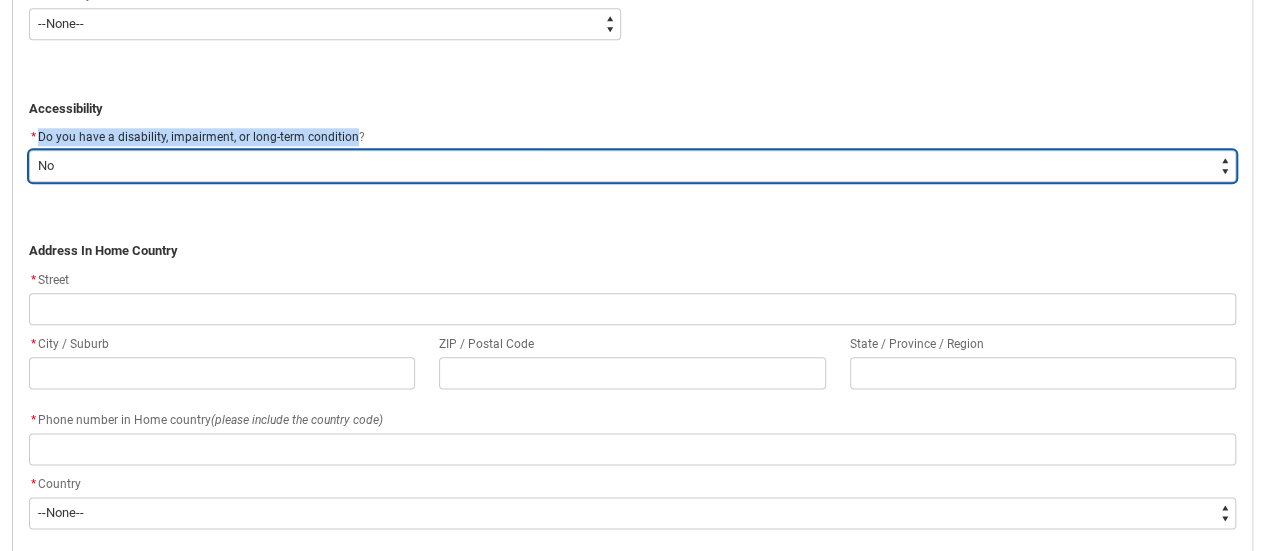 scroll, scrollTop: 1114, scrollLeft: 0, axis: vertical 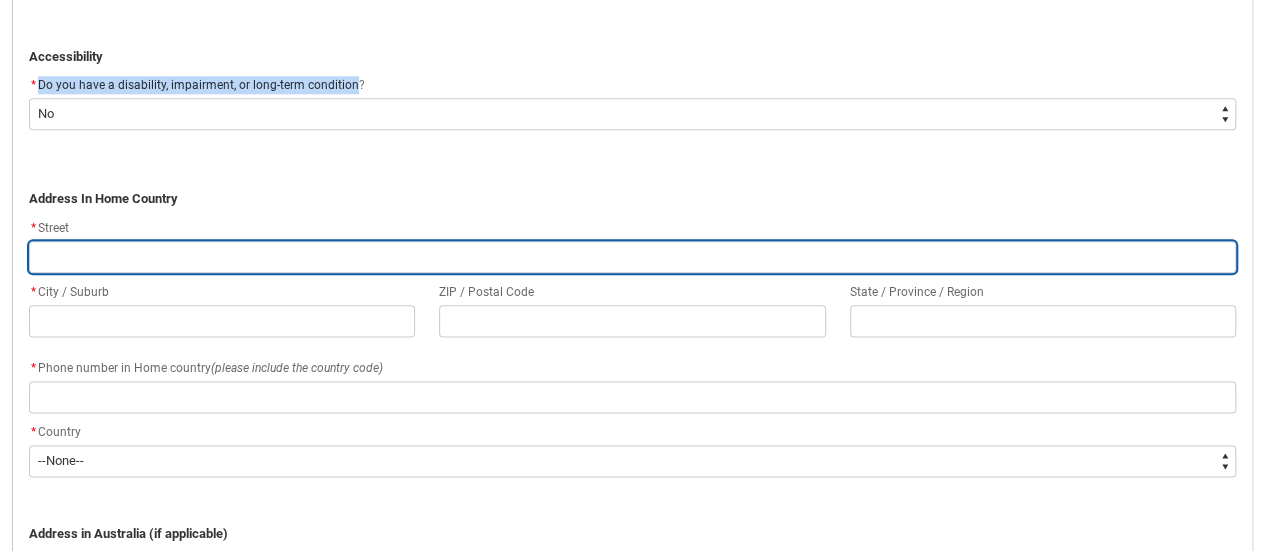click at bounding box center [632, 257] 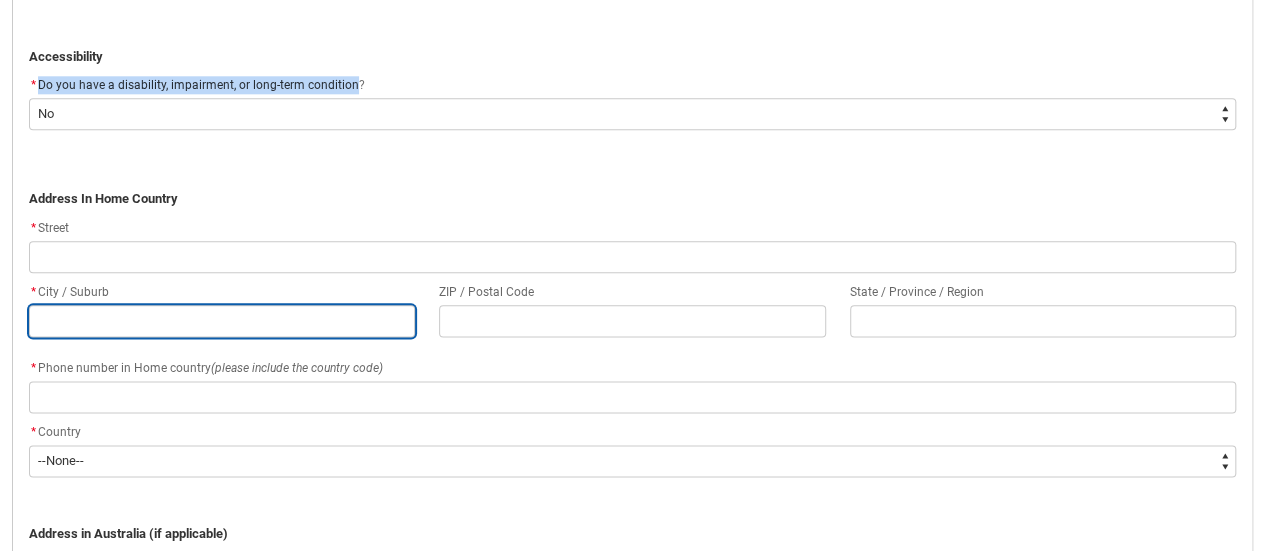 type on "jashore" 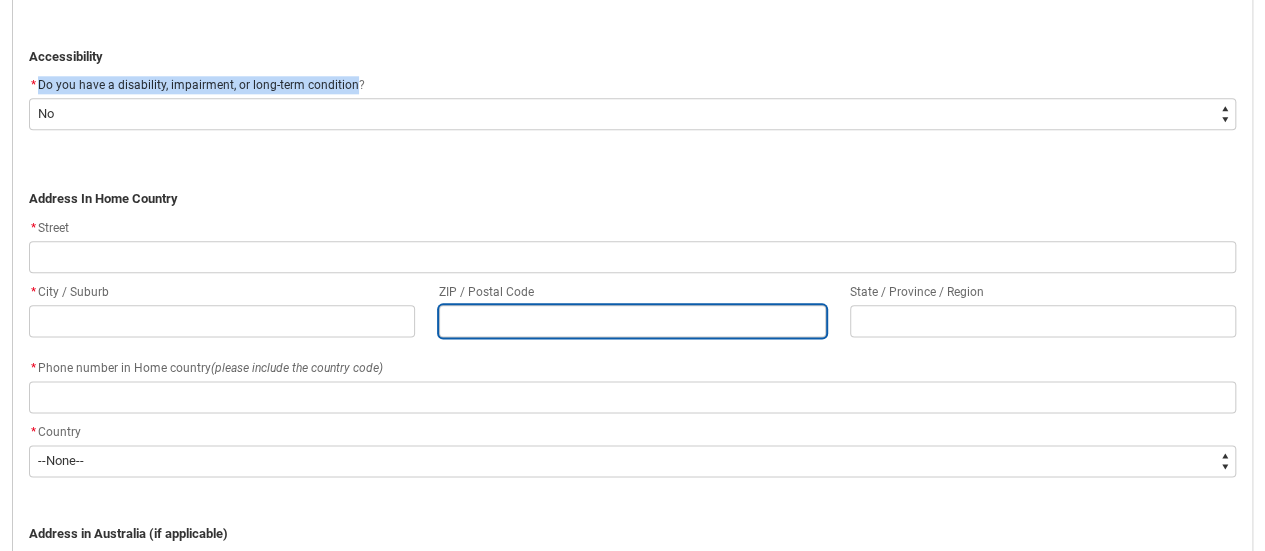 type on "7401" 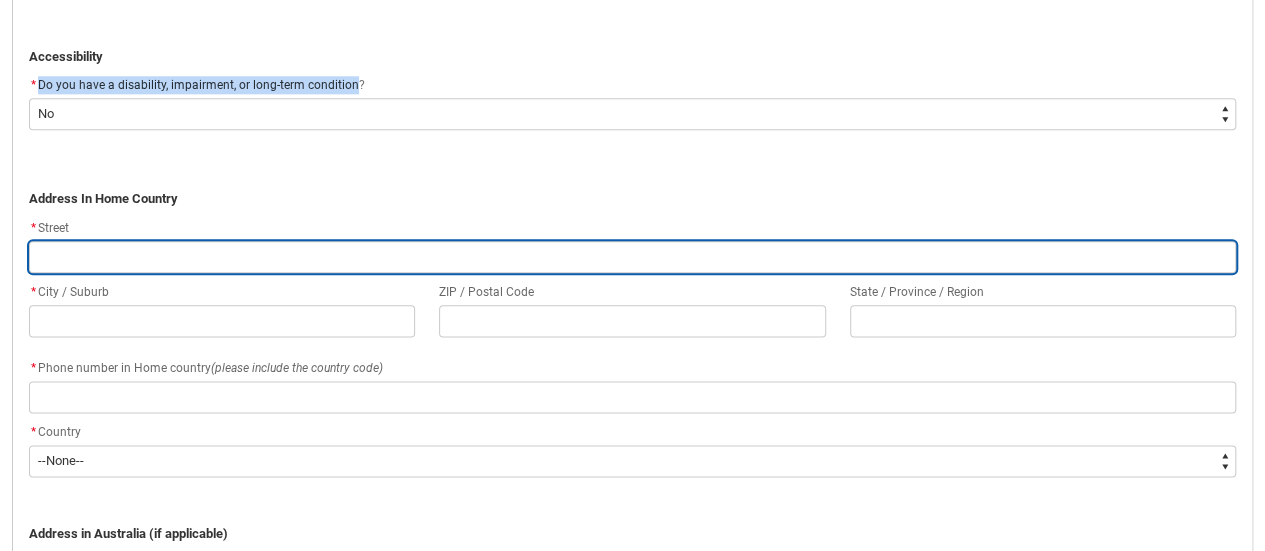 type on "new markat jashore" 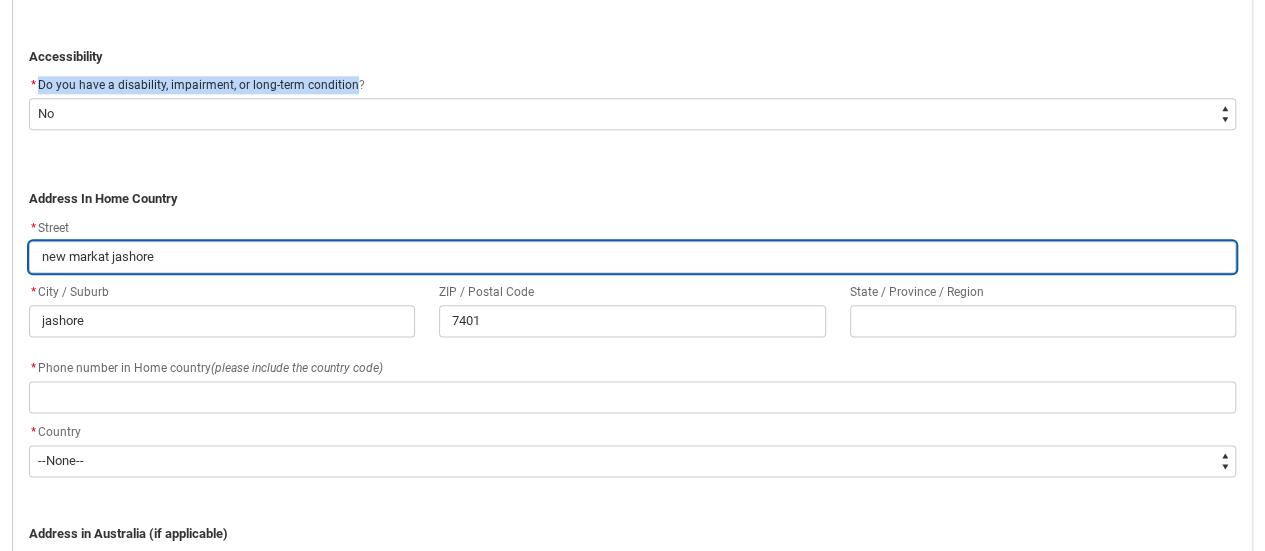 click on "new markat jashore" at bounding box center (632, 257) 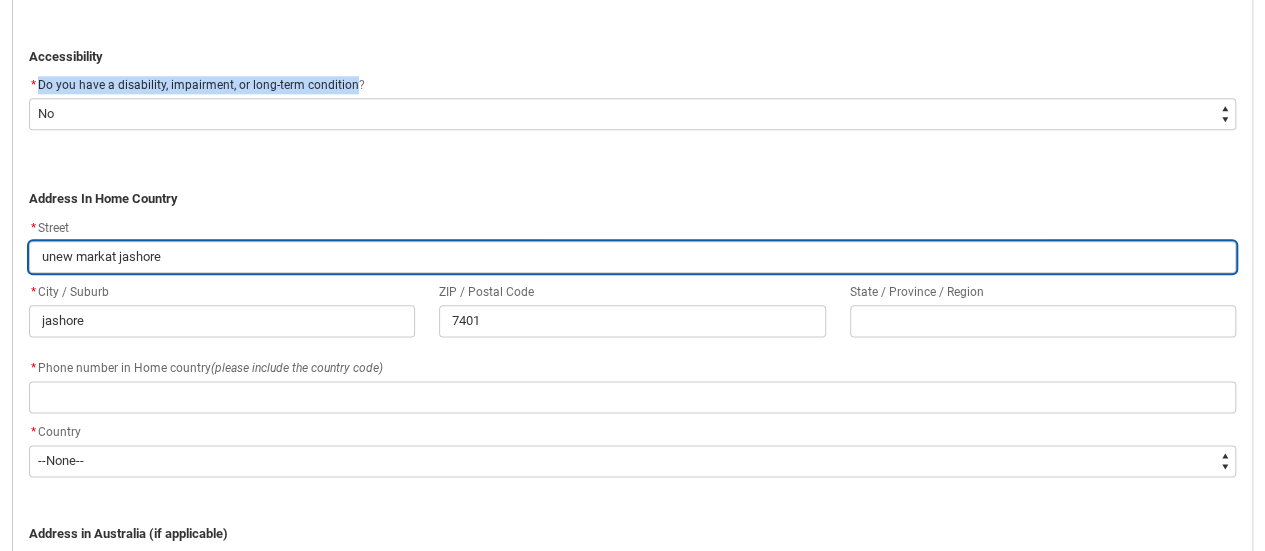 type on "upnew [PERSON_NAME]" 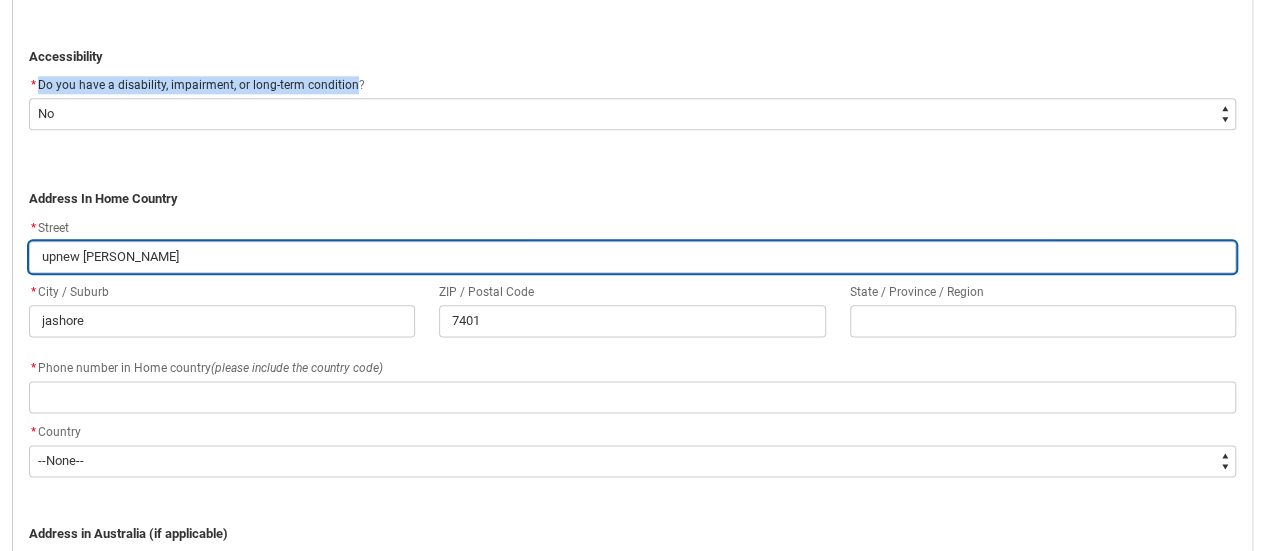 type on "upsnew [PERSON_NAME]" 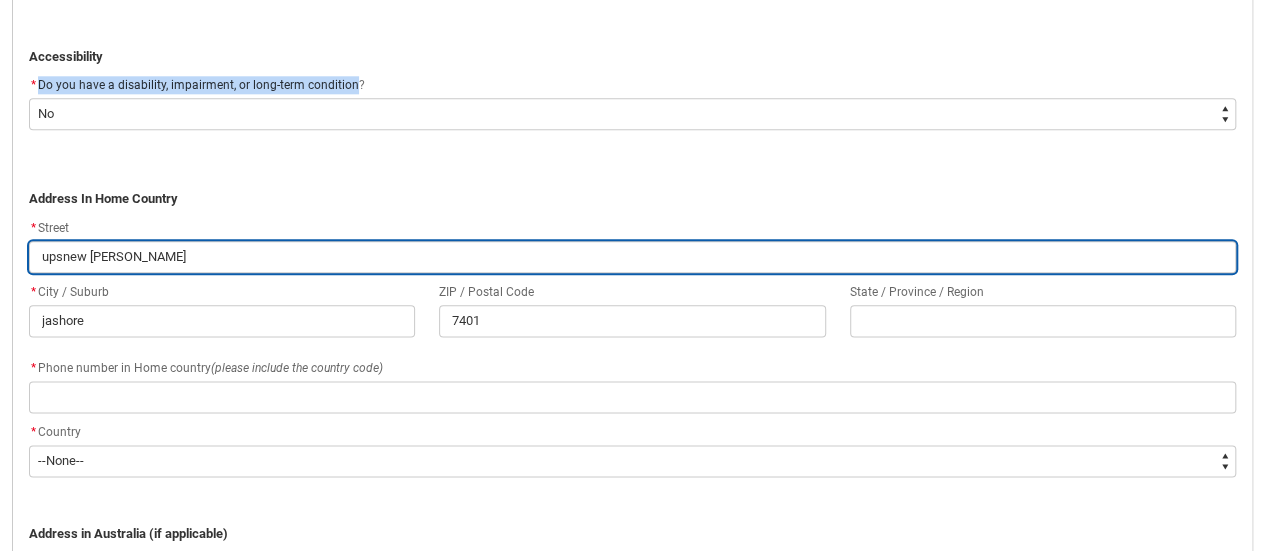 type on "upshnew [PERSON_NAME]" 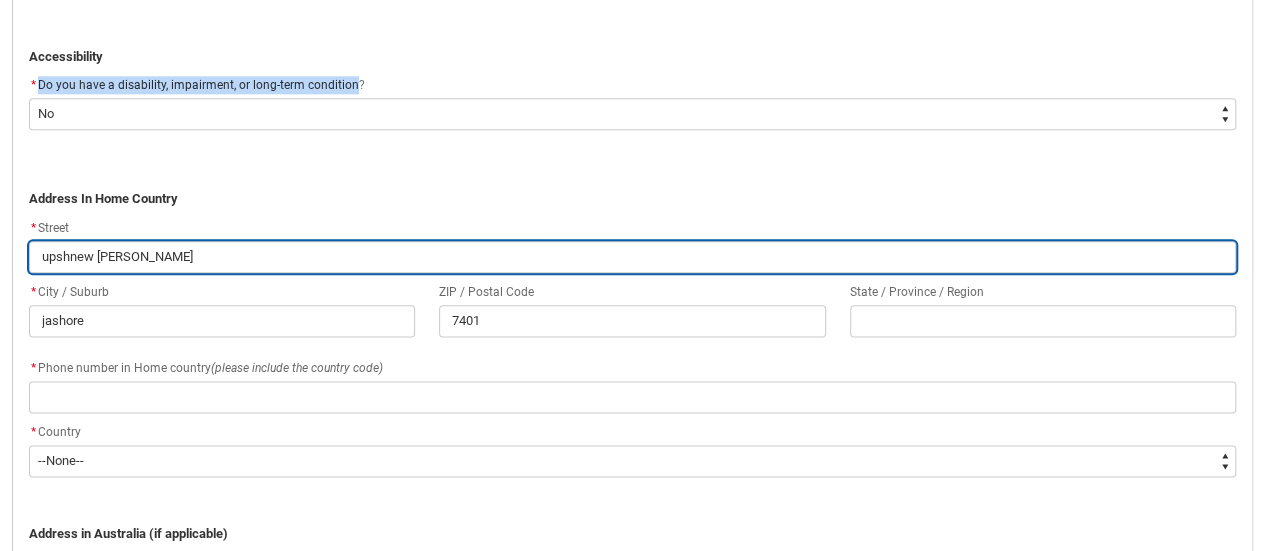 type on "upshonew markat jashore" 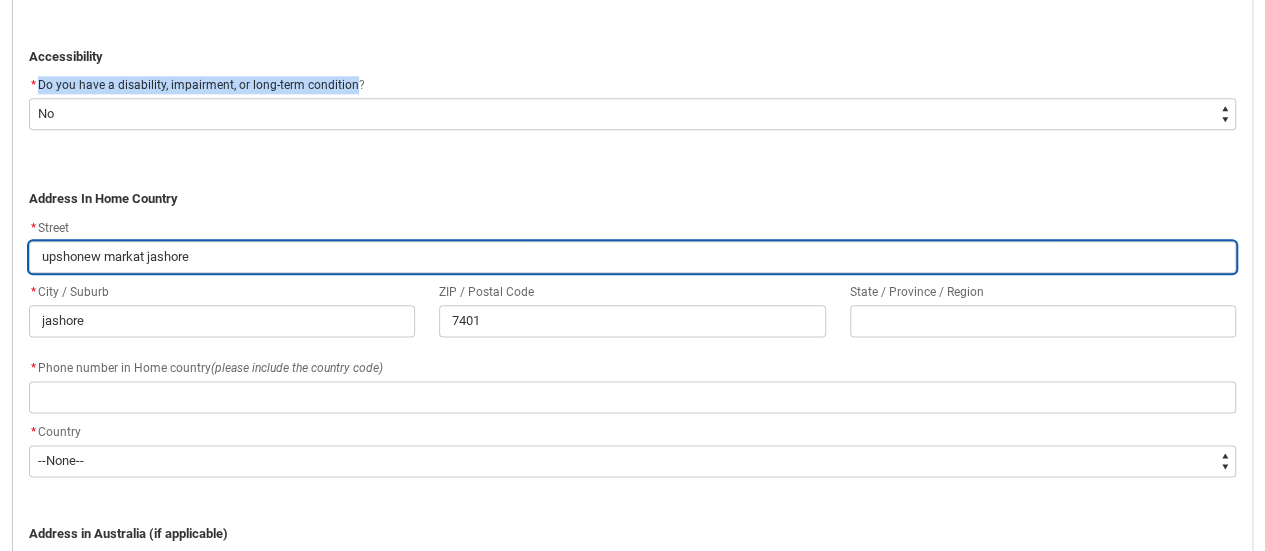 type on "upshornew [PERSON_NAME]" 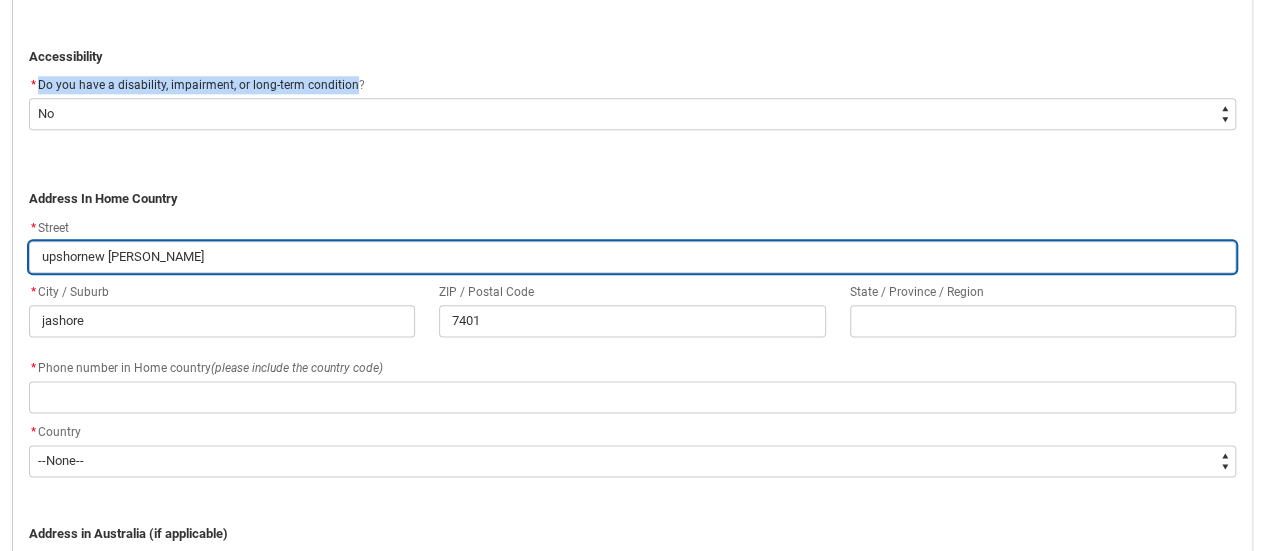type on "upshorenew [PERSON_NAME]" 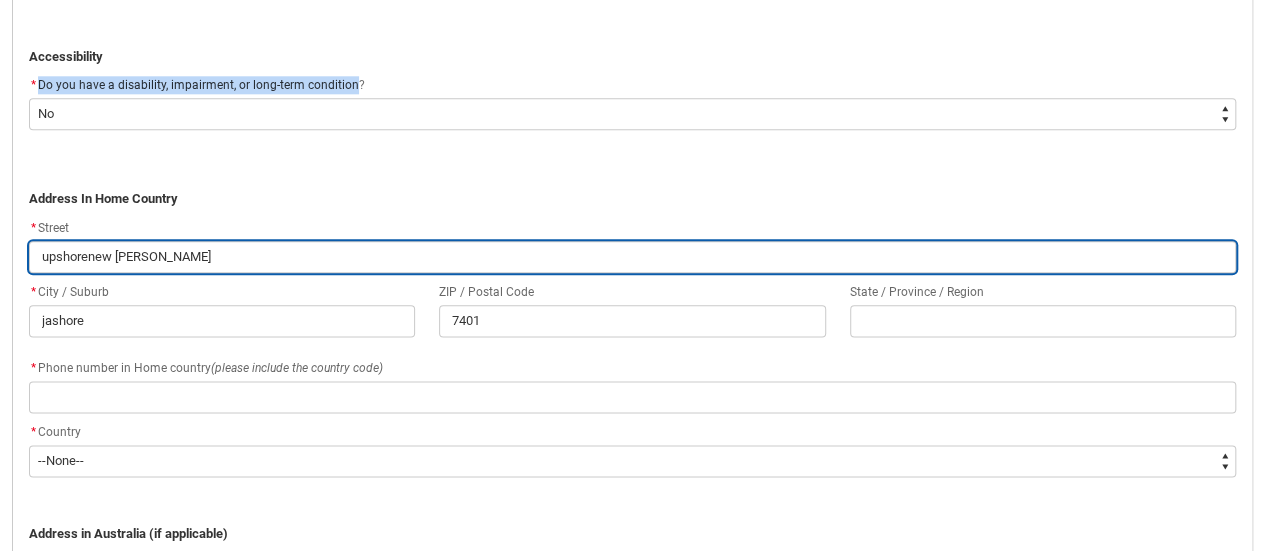 type on "upshore new [PERSON_NAME]" 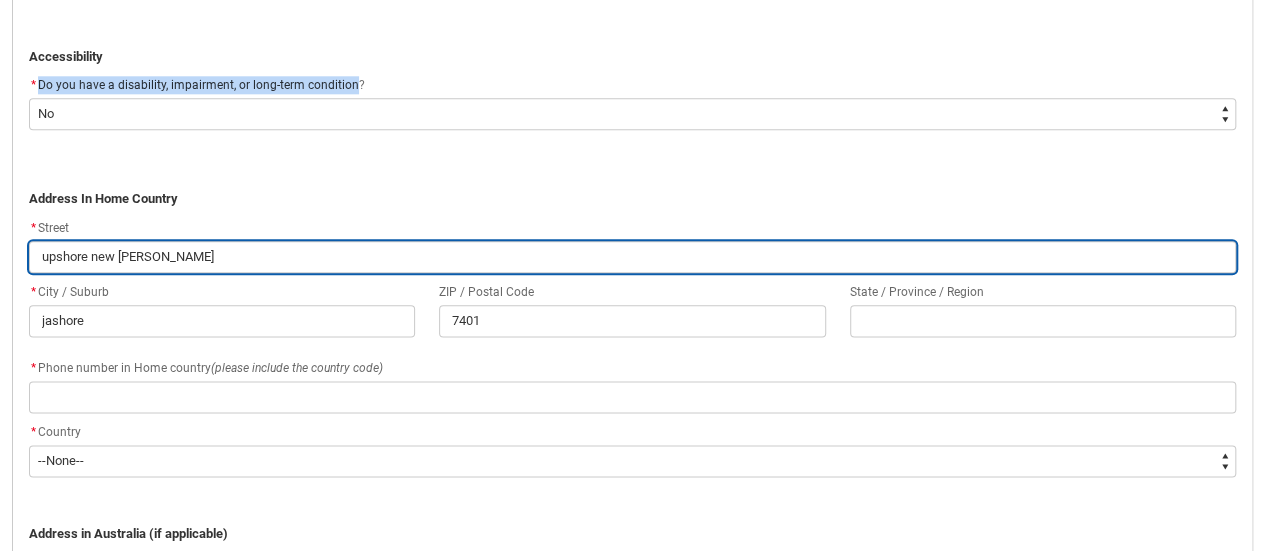 type on "upshore cnew [PERSON_NAME]" 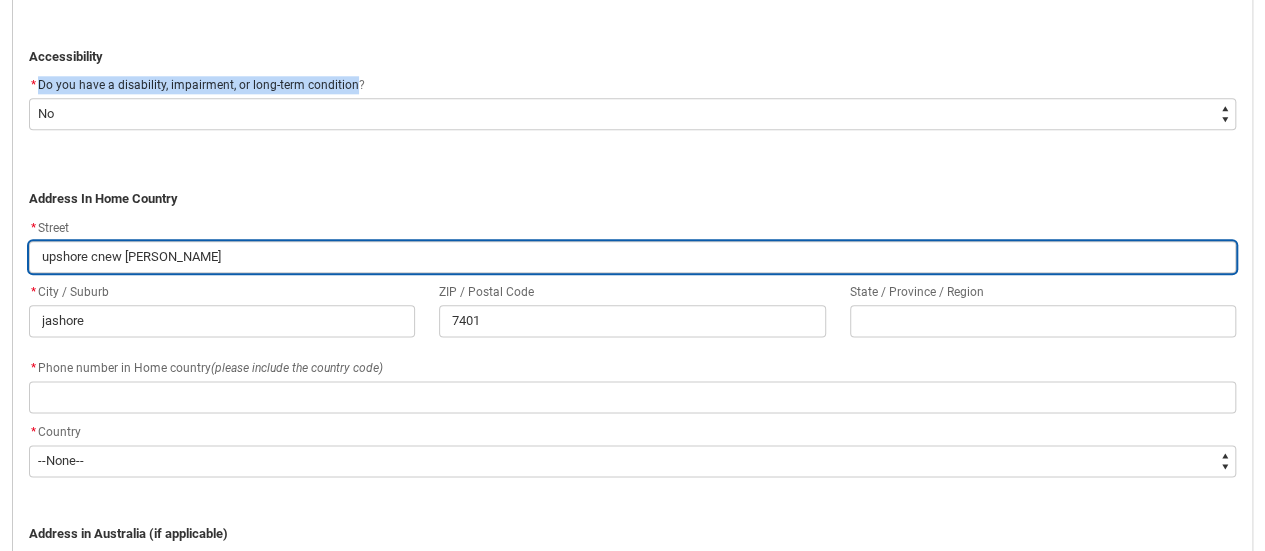 type on "upshore c new [PERSON_NAME]" 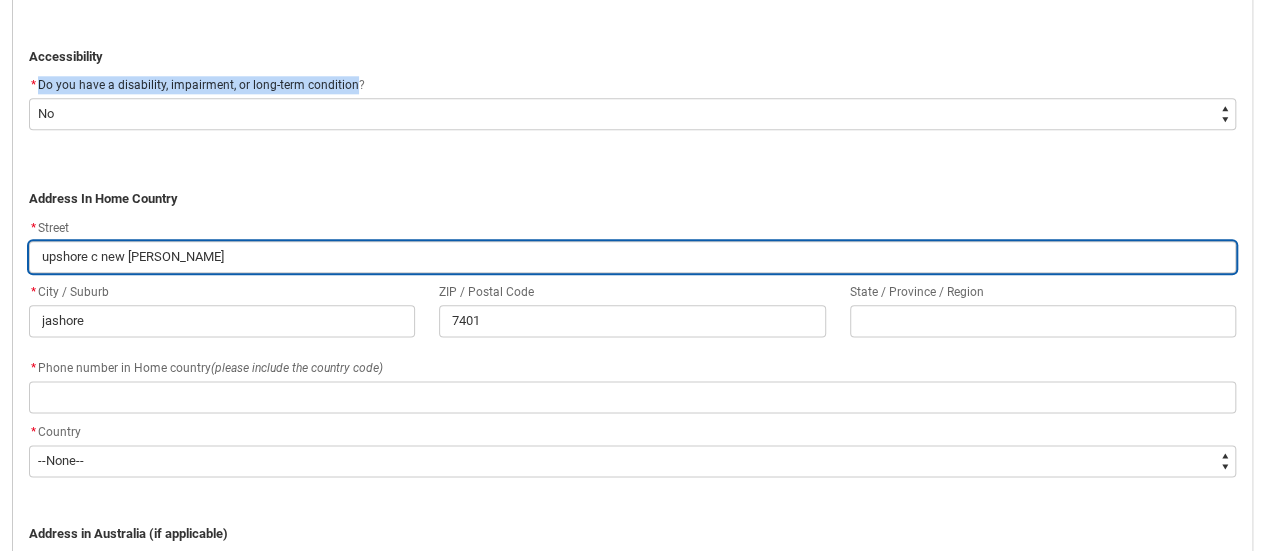type on "upshore c bnew markat jashore" 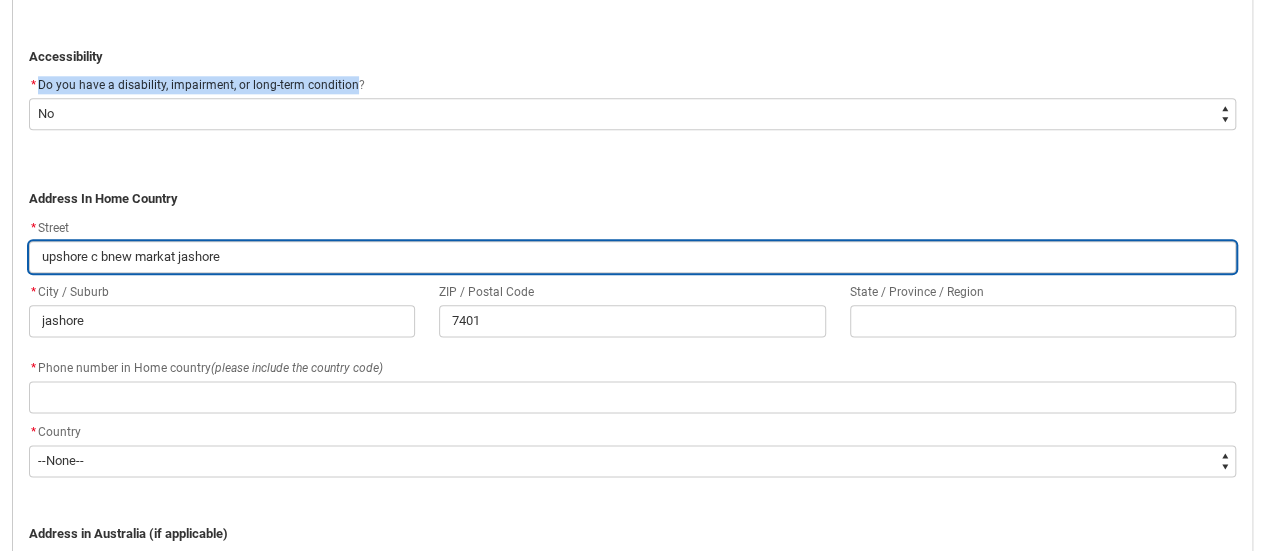 type on "upshore c blnew [PERSON_NAME]" 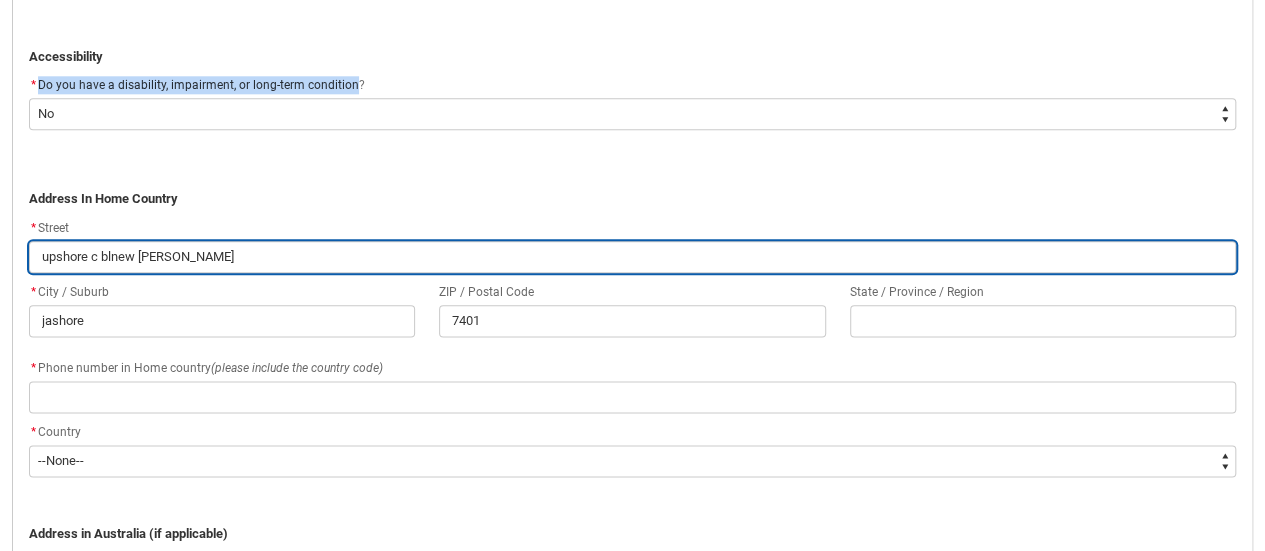 type 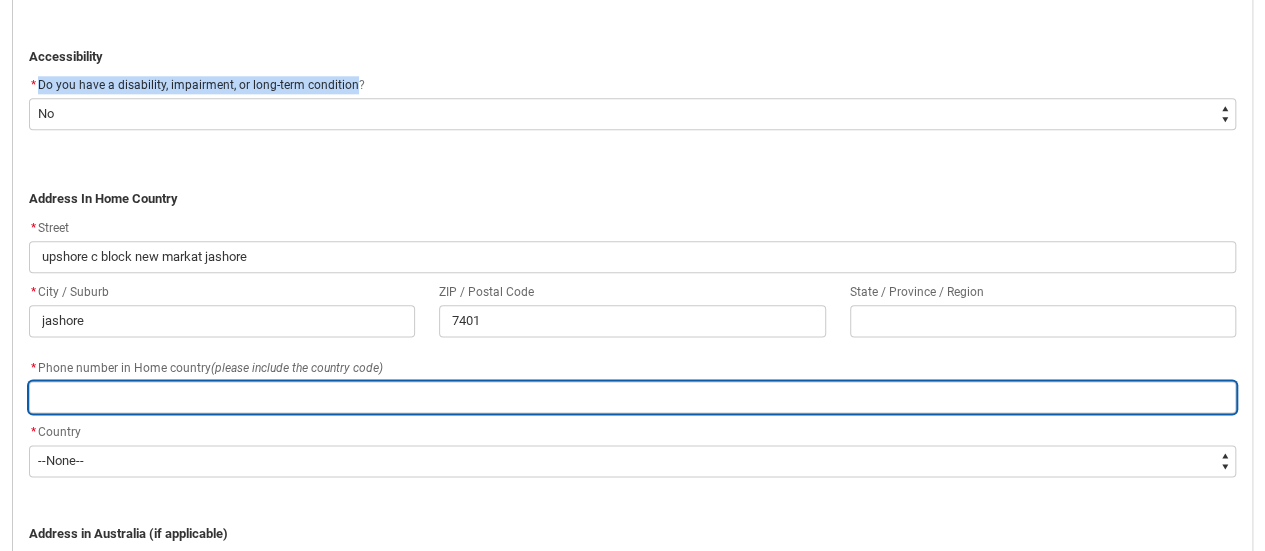 click at bounding box center (632, 397) 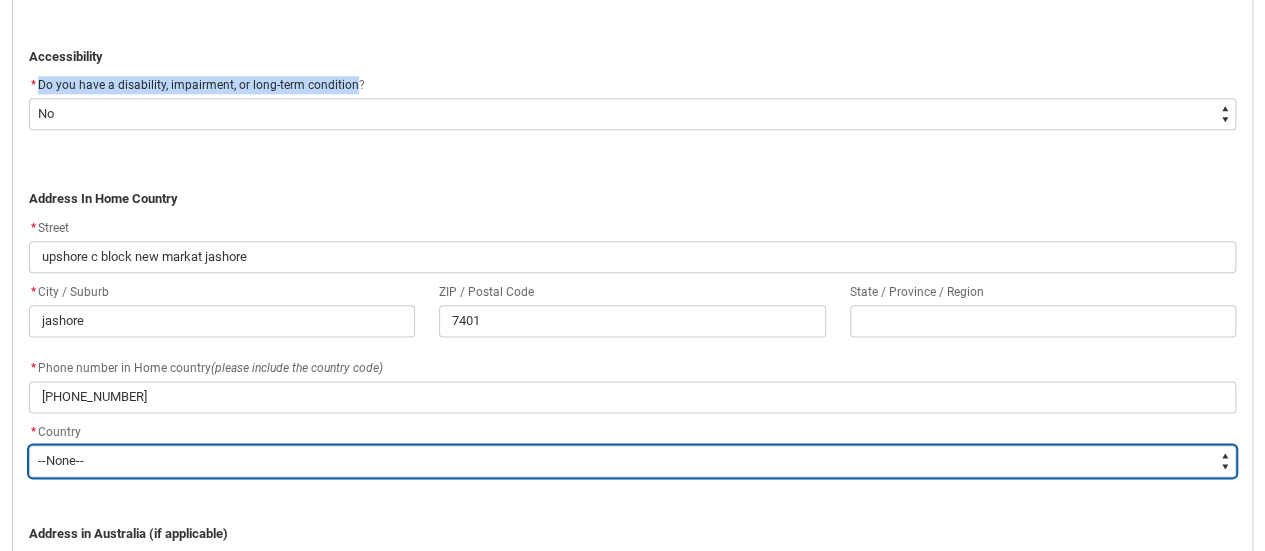 click on "--None-- [GEOGRAPHIC_DATA] ([GEOGRAPHIC_DATA]) [GEOGRAPHIC_DATA] [GEOGRAPHIC_DATA] [GEOGRAPHIC_DATA] [GEOGRAPHIC_DATA] [GEOGRAPHIC_DATA] [GEOGRAPHIC_DATA] [GEOGRAPHIC_DATA] [GEOGRAPHIC_DATA] [GEOGRAPHIC_DATA] [GEOGRAPHIC_DATA] [GEOGRAPHIC_DATA] [GEOGRAPHIC_DATA] [GEOGRAPHIC_DATA] [GEOGRAPHIC_DATA] [GEOGRAPHIC_DATA] Australian External Territories, [GEOGRAPHIC_DATA] [GEOGRAPHIC_DATA] [GEOGRAPHIC_DATA] [GEOGRAPHIC_DATA] [GEOGRAPHIC_DATA] [GEOGRAPHIC_DATA] [GEOGRAPHIC_DATA] [GEOGRAPHIC_DATA] [GEOGRAPHIC_DATA] [GEOGRAPHIC_DATA] [GEOGRAPHIC_DATA] [GEOGRAPHIC_DATA] [GEOGRAPHIC_DATA] [GEOGRAPHIC_DATA] [GEOGRAPHIC_DATA] [GEOGRAPHIC_DATA] [GEOGRAPHIC_DATA] [GEOGRAPHIC_DATA] [GEOGRAPHIC_DATA] [GEOGRAPHIC_DATA] [GEOGRAPHIC_DATA] [GEOGRAPHIC_DATA] [GEOGRAPHIC_DATA] [GEOGRAPHIC_DATA] [GEOGRAPHIC_DATA] [GEOGRAPHIC_DATA] [GEOGRAPHIC_DATA] [GEOGRAPHIC_DATA] [GEOGRAPHIC_DATA] [GEOGRAPHIC_DATA] [GEOGRAPHIC_DATA] [GEOGRAPHIC_DATA] [GEOGRAPHIC_DATA] [GEOGRAPHIC_DATA] (excludes [GEOGRAPHIC_DATA] and [GEOGRAPHIC_DATA]) [GEOGRAPHIC_DATA] [GEOGRAPHIC_DATA] [GEOGRAPHIC_DATA], [GEOGRAPHIC_DATA], [GEOGRAPHIC_DATA] [GEOGRAPHIC_DATA] [GEOGRAPHIC_DATA] [GEOGRAPHIC_DATA] [GEOGRAPHIC_DATA] [GEOGRAPHIC_DATA] [GEOGRAPHIC_DATA] [GEOGRAPHIC_DATA] [GEOGRAPHIC_DATA] [GEOGRAPHIC_DATA] [GEOGRAPHIC_DATA] [GEOGRAPHIC_DATA] [GEOGRAPHIC_DATA] [GEOGRAPHIC_DATA] [GEOGRAPHIC_DATA][PERSON_NAME][GEOGRAPHIC_DATA] [GEOGRAPHIC_DATA] [GEOGRAPHIC_DATA] [GEOGRAPHIC_DATA] [GEOGRAPHIC_DATA] [GEOGRAPHIC_DATA] [GEOGRAPHIC_DATA] [GEOGRAPHIC_DATA] [GEOGRAPHIC_DATA] [GEOGRAPHIC_DATA] [GEOGRAPHIC_DATA] [GEOGRAPHIC_DATA] [GEOGRAPHIC_DATA] [GEOGRAPHIC_DATA] [US_STATE]" at bounding box center (632, 461) 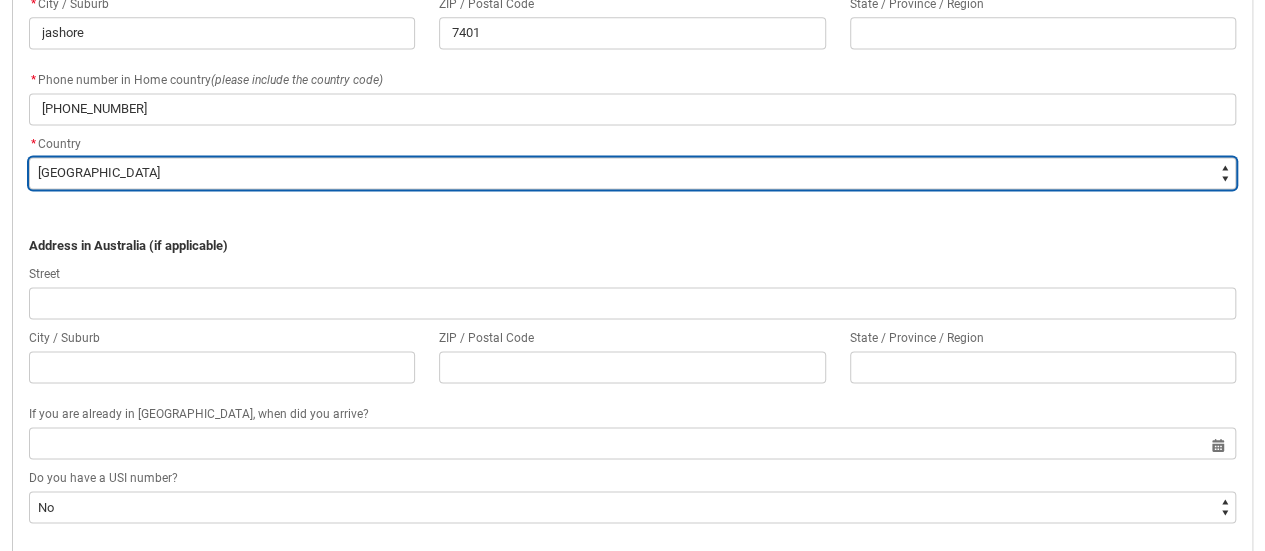 scroll, scrollTop: 1412, scrollLeft: 0, axis: vertical 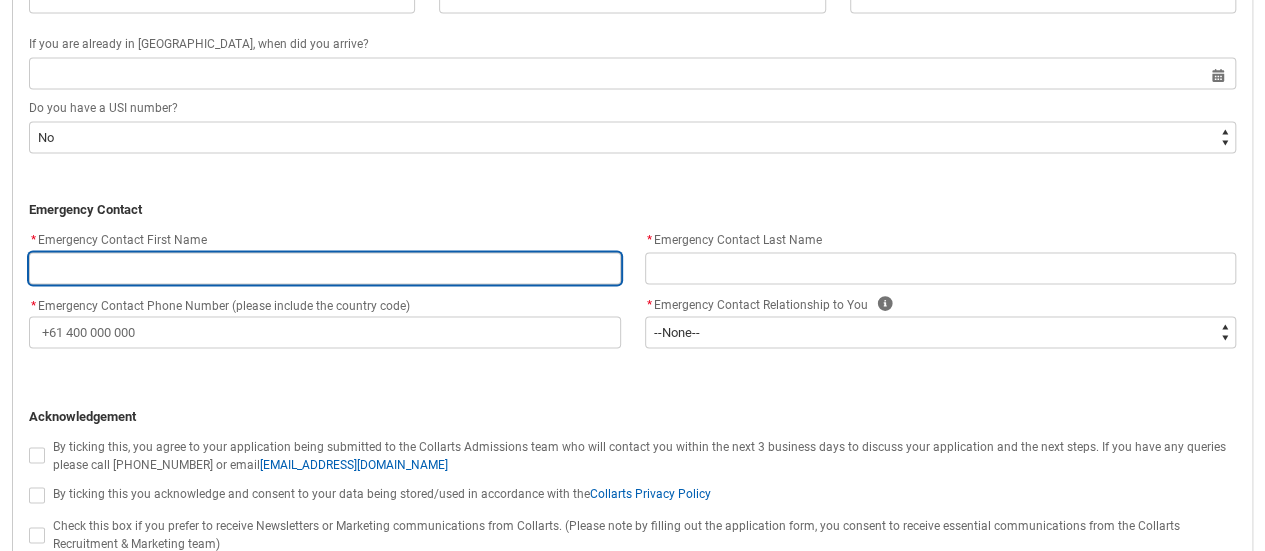 click at bounding box center (325, 268) 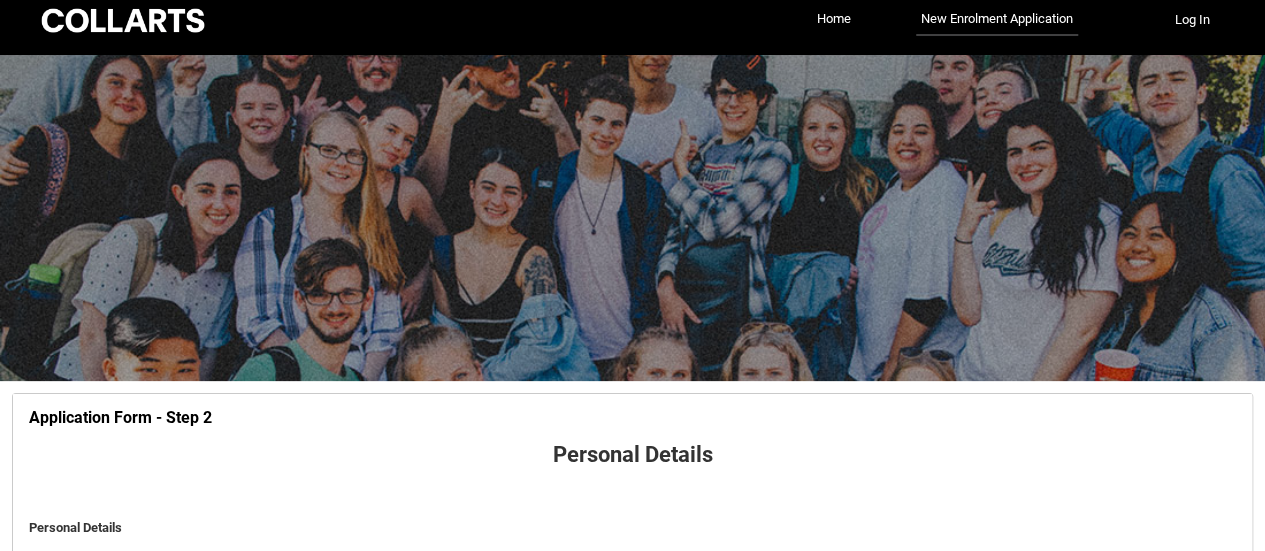 scroll, scrollTop: 0, scrollLeft: 0, axis: both 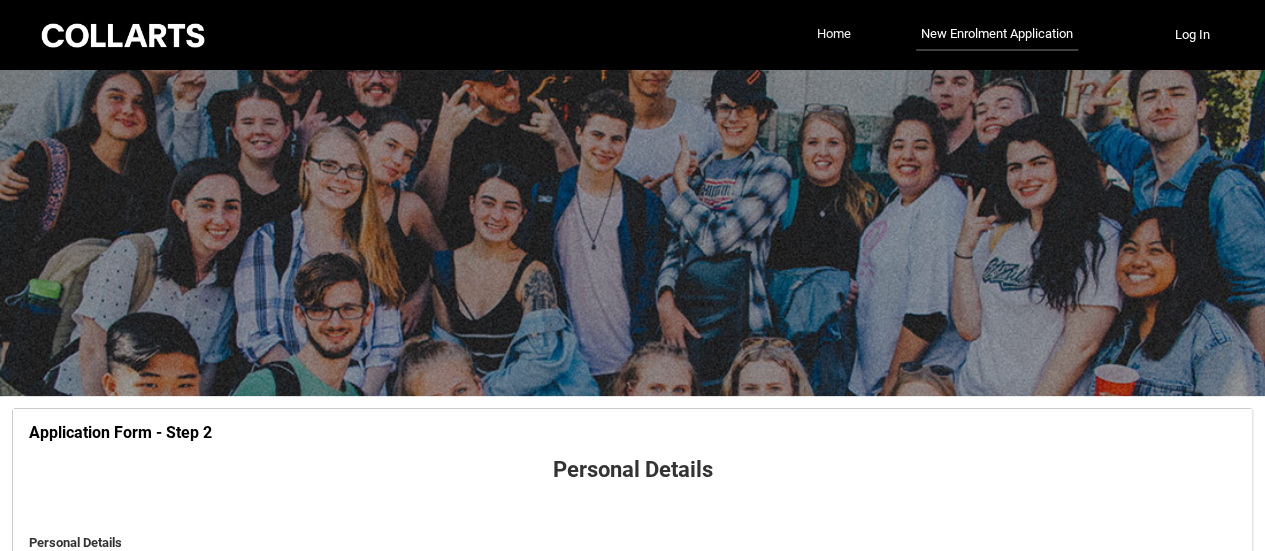 click on "Home" at bounding box center (834, 34) 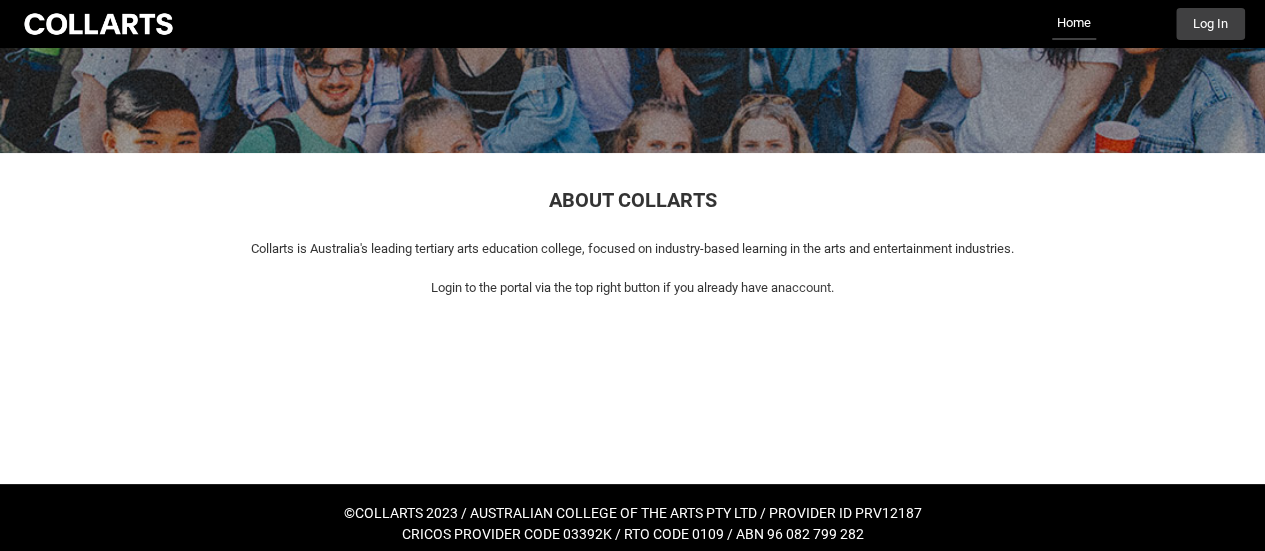 scroll, scrollTop: 0, scrollLeft: 0, axis: both 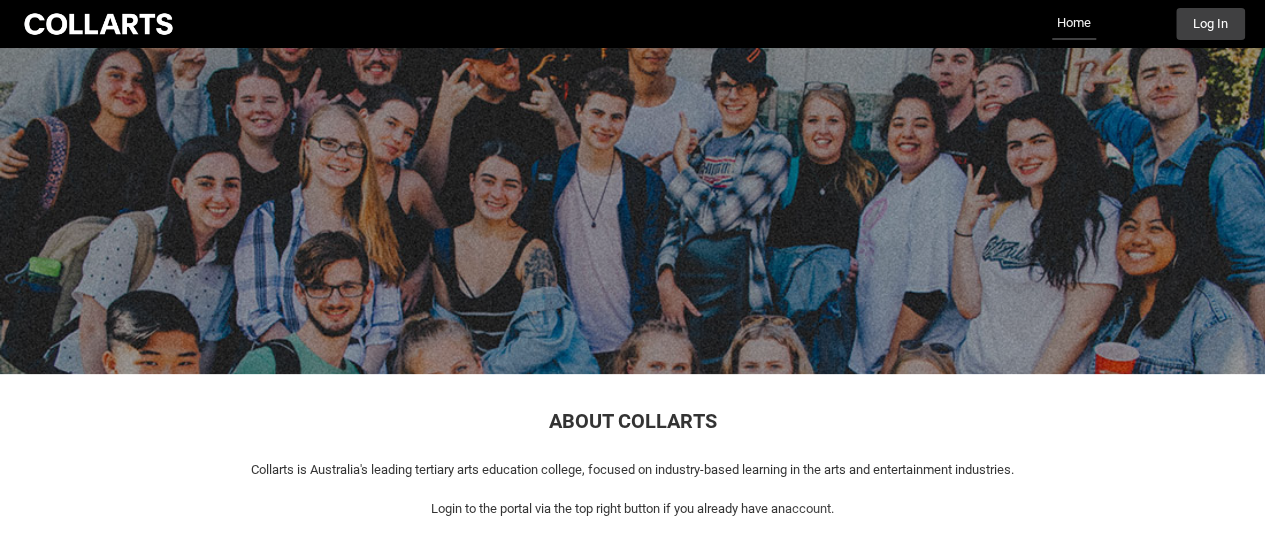 click on "Home" at bounding box center [1074, 24] 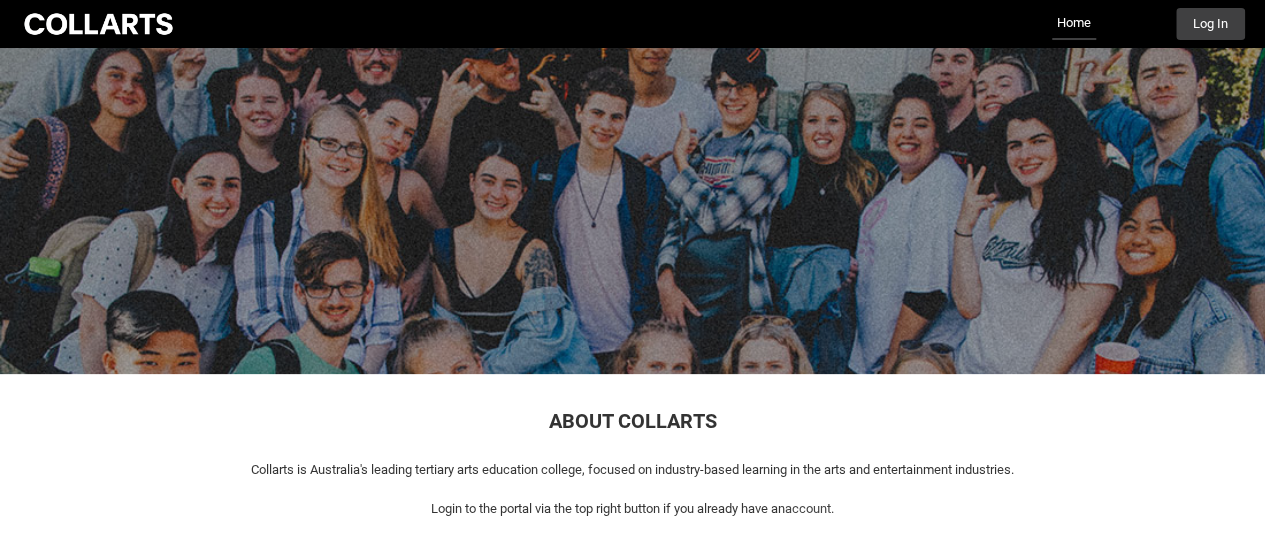 click at bounding box center [98, 24] 